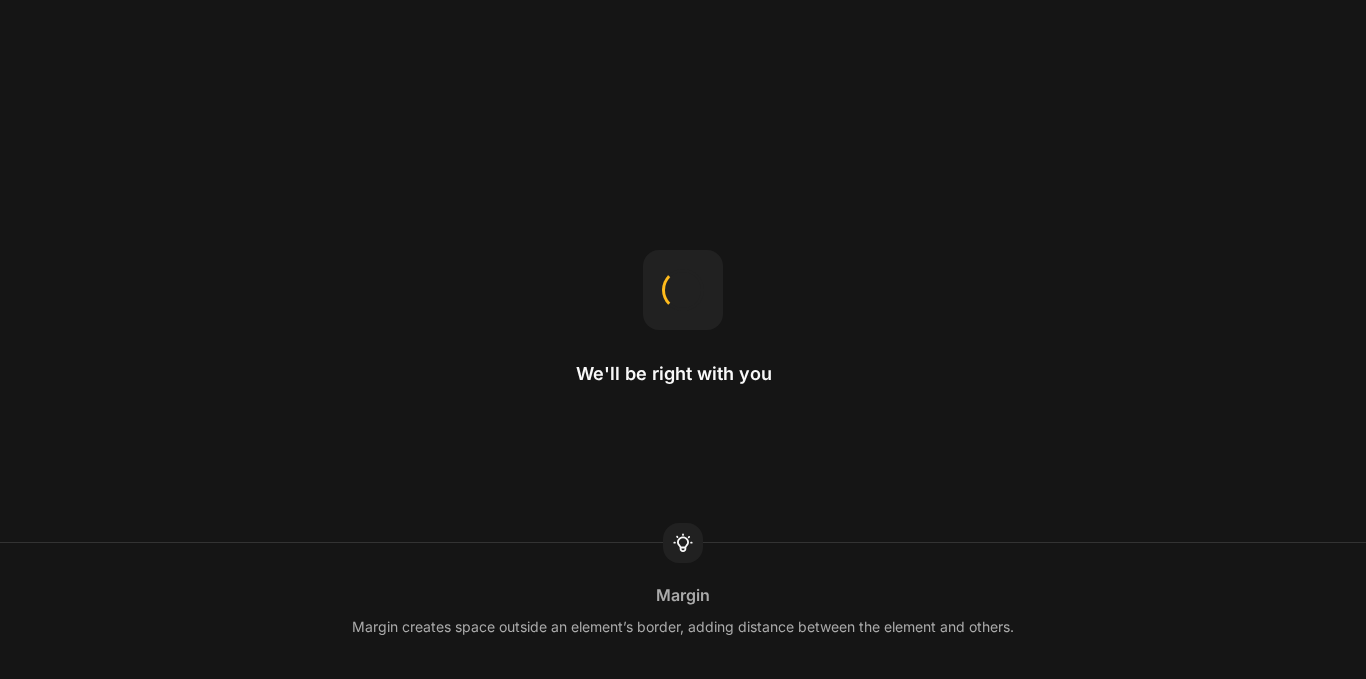 scroll, scrollTop: 0, scrollLeft: 0, axis: both 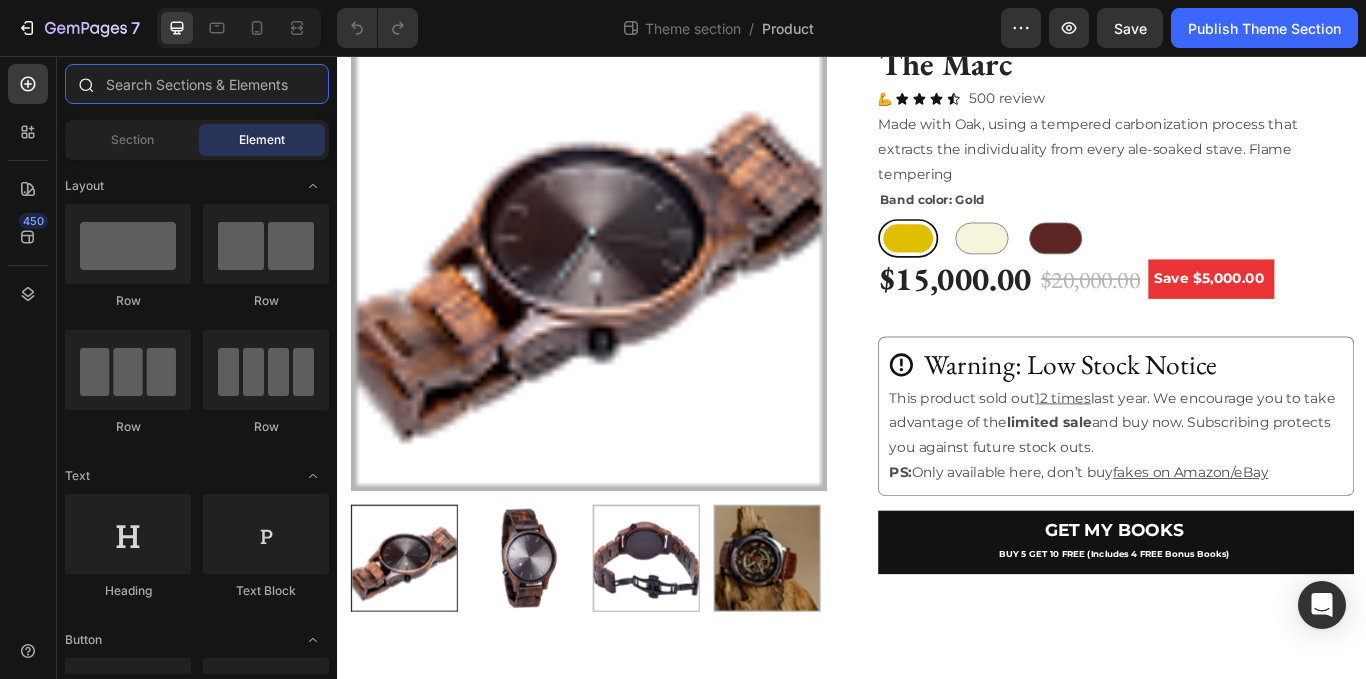 click at bounding box center [197, 84] 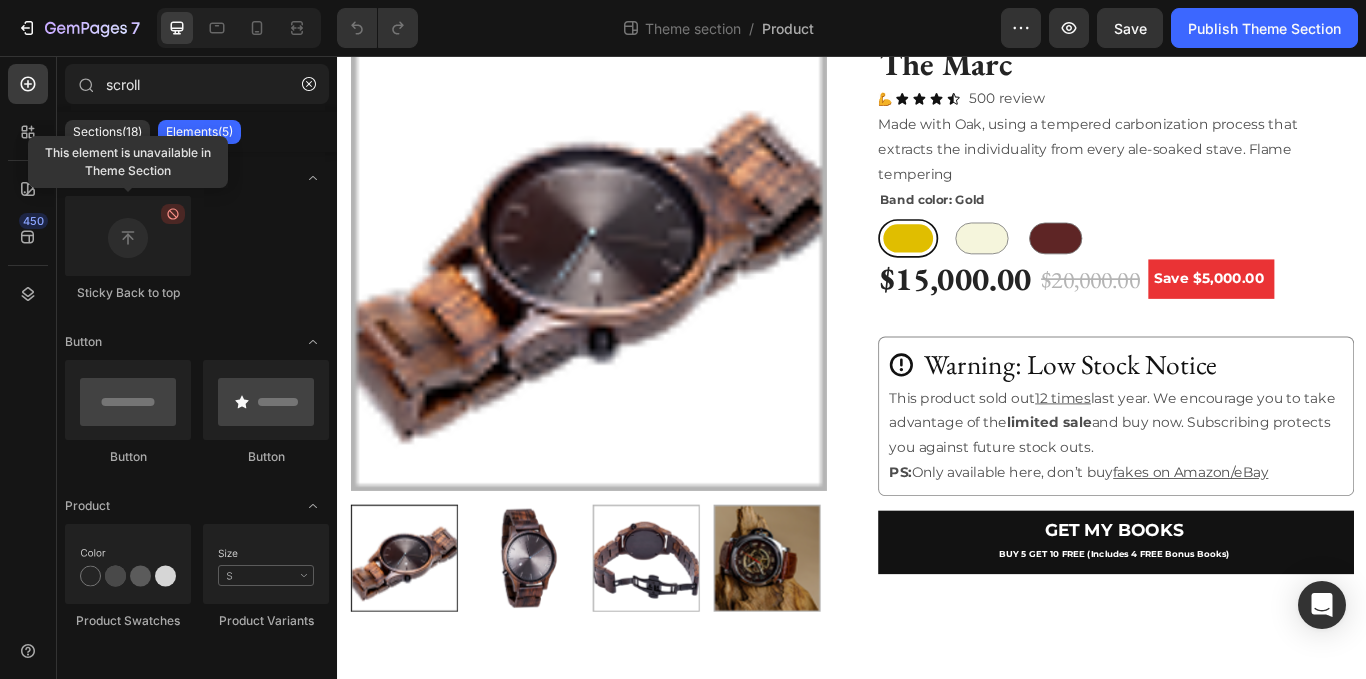 drag, startPoint x: 464, startPoint y: 277, endPoint x: 709, endPoint y: 453, distance: 301.66373 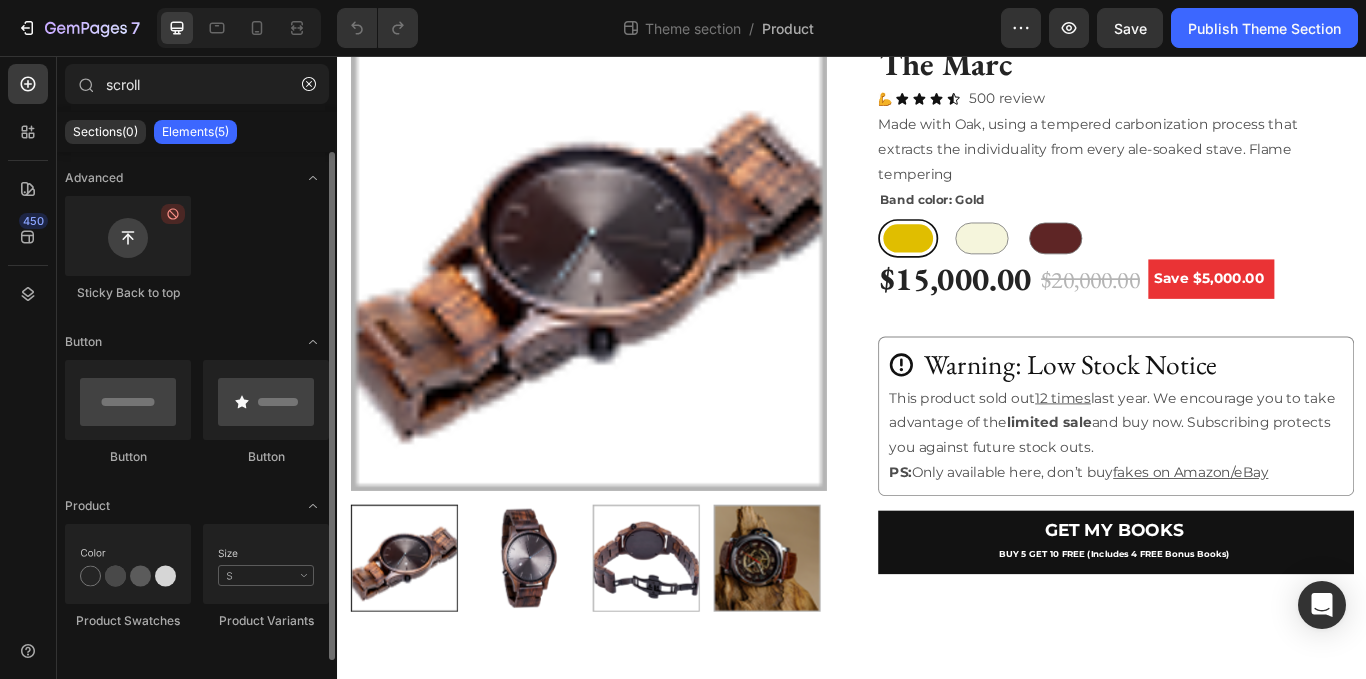 click at bounding box center (128, 236) 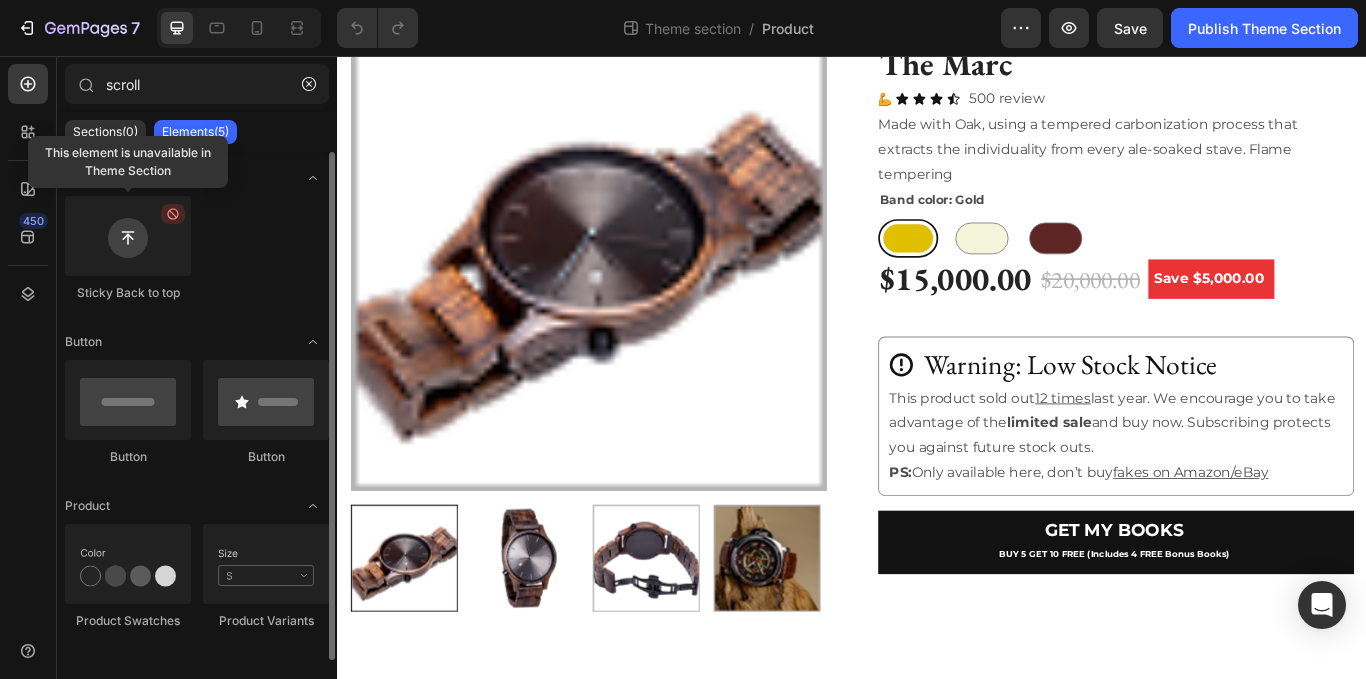 click 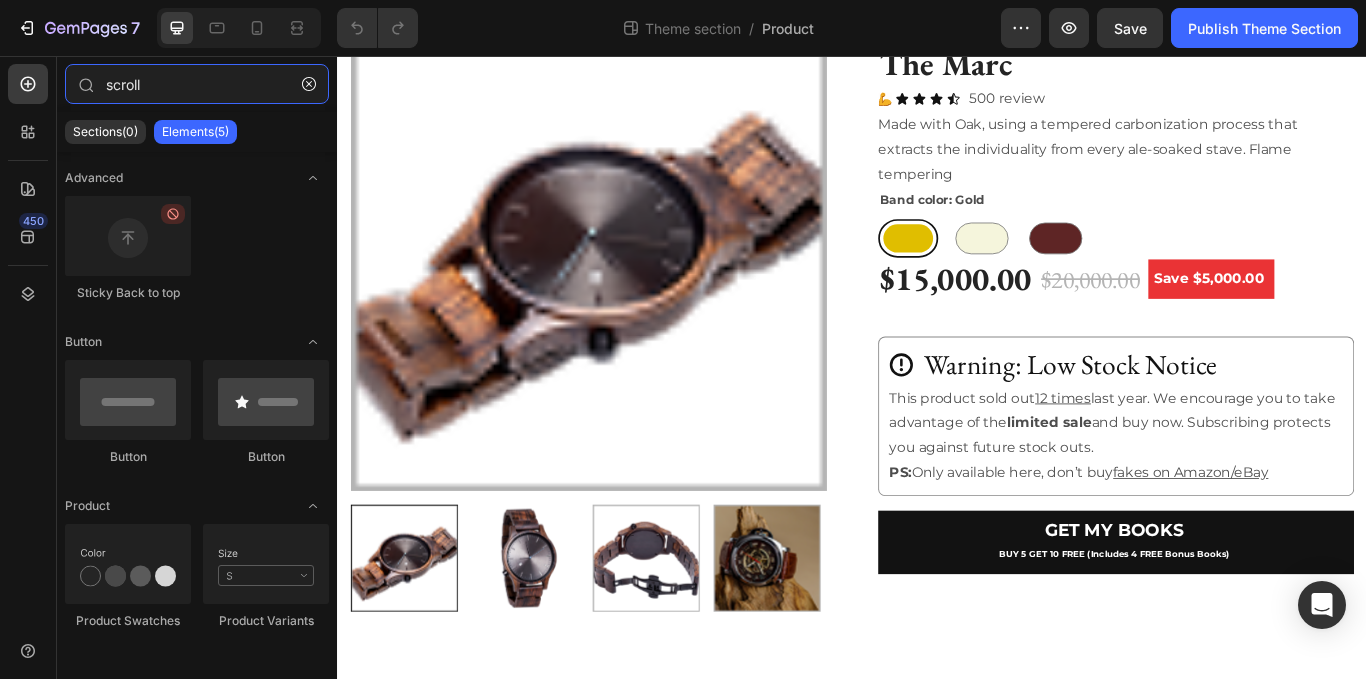 drag, startPoint x: 159, startPoint y: 77, endPoint x: 0, endPoint y: 89, distance: 159.4522 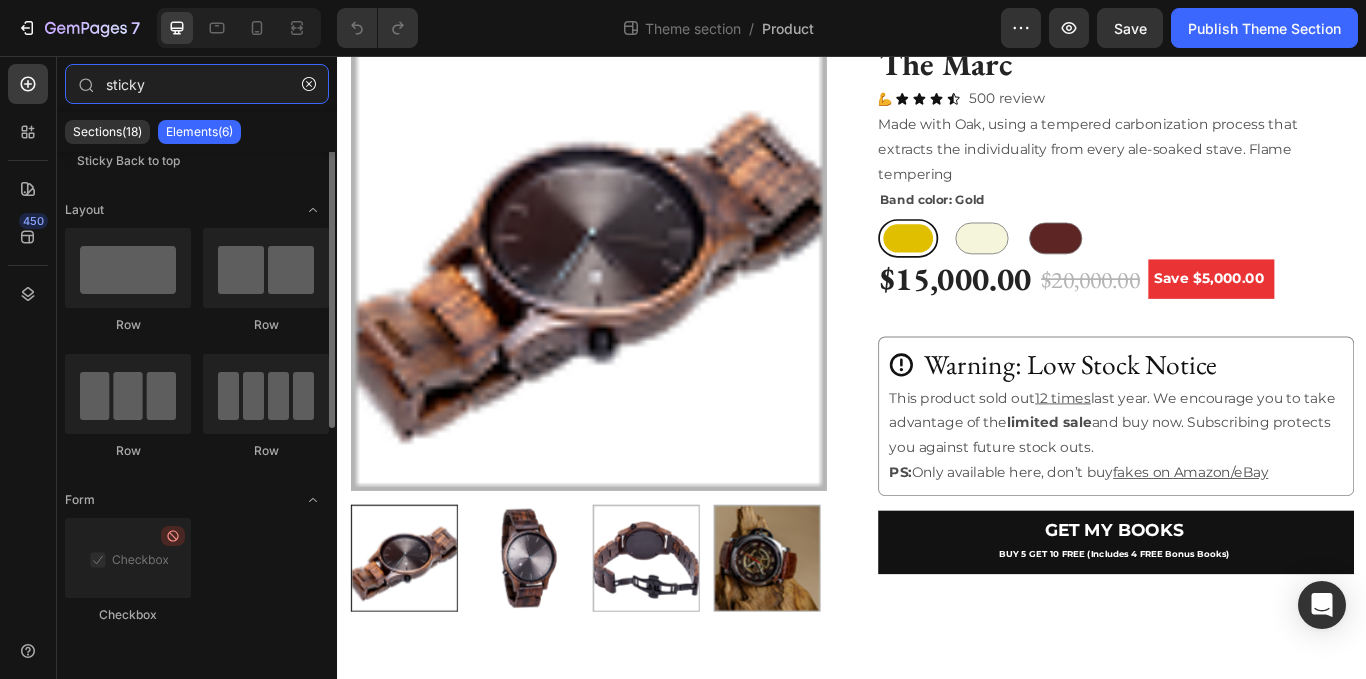 scroll, scrollTop: 0, scrollLeft: 0, axis: both 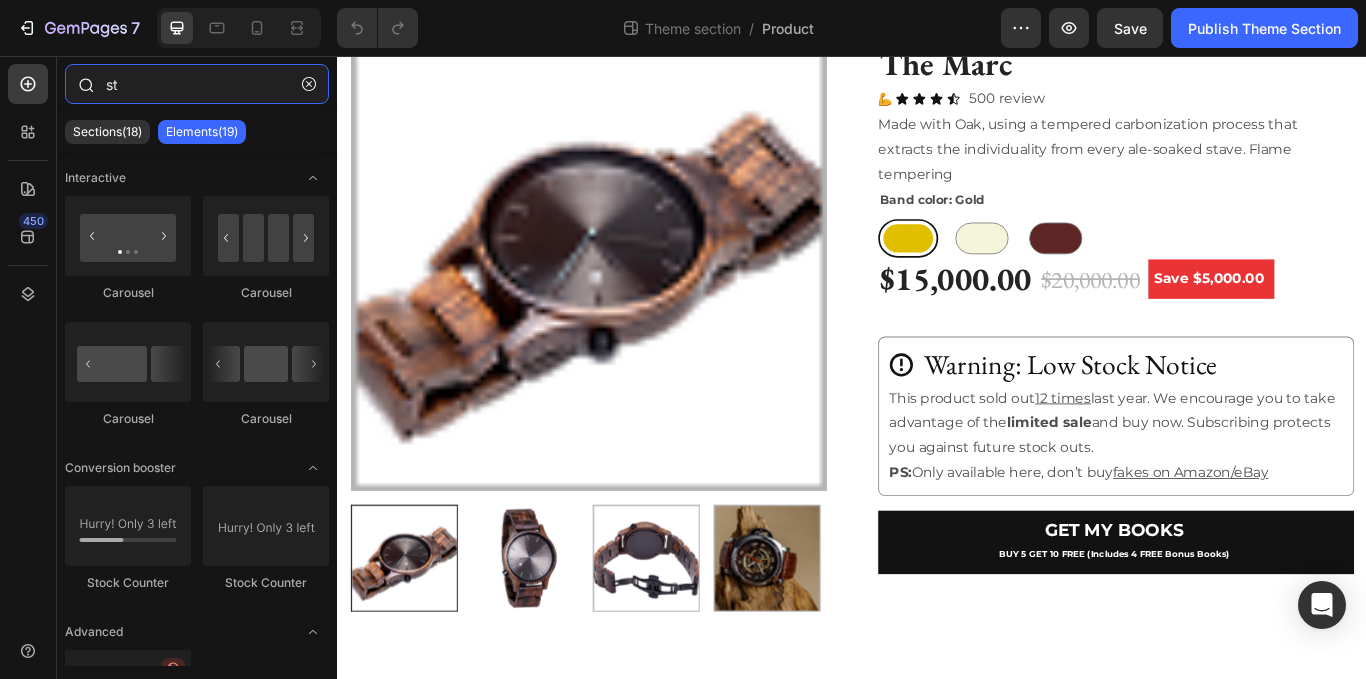 type on "s" 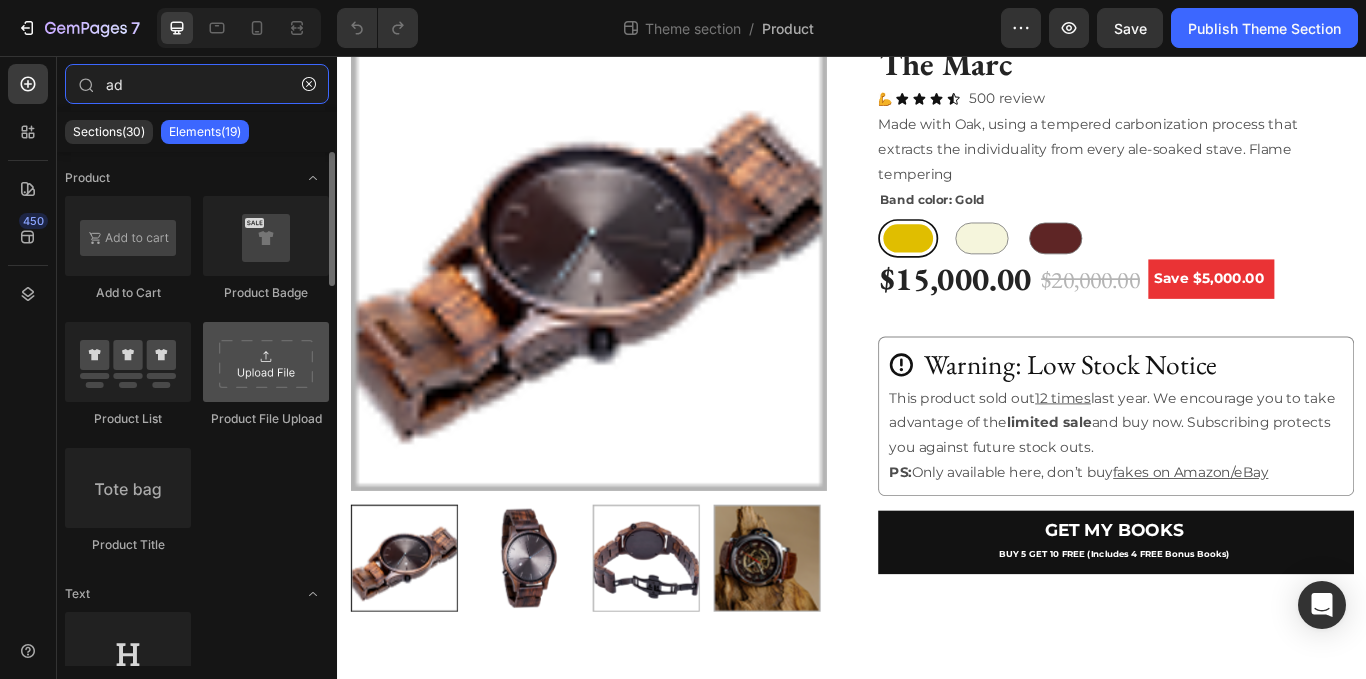 scroll, scrollTop: 4, scrollLeft: 0, axis: vertical 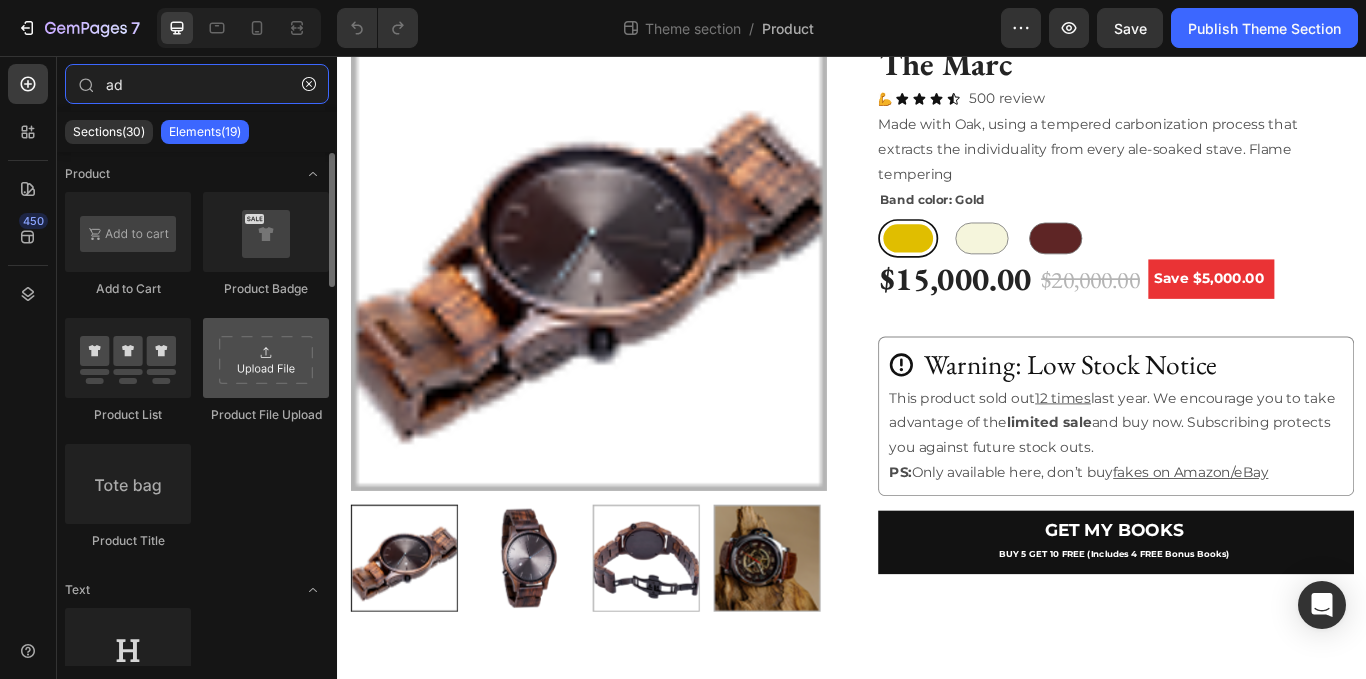type on "a" 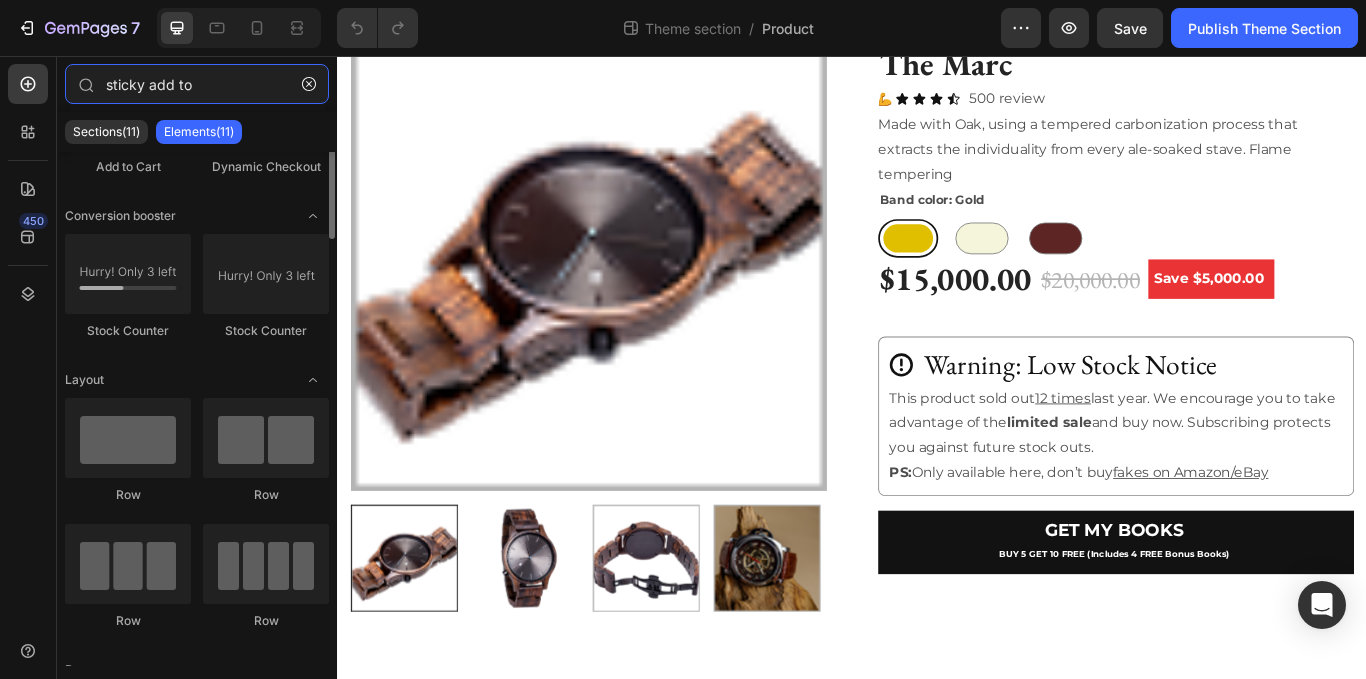 scroll, scrollTop: 0, scrollLeft: 0, axis: both 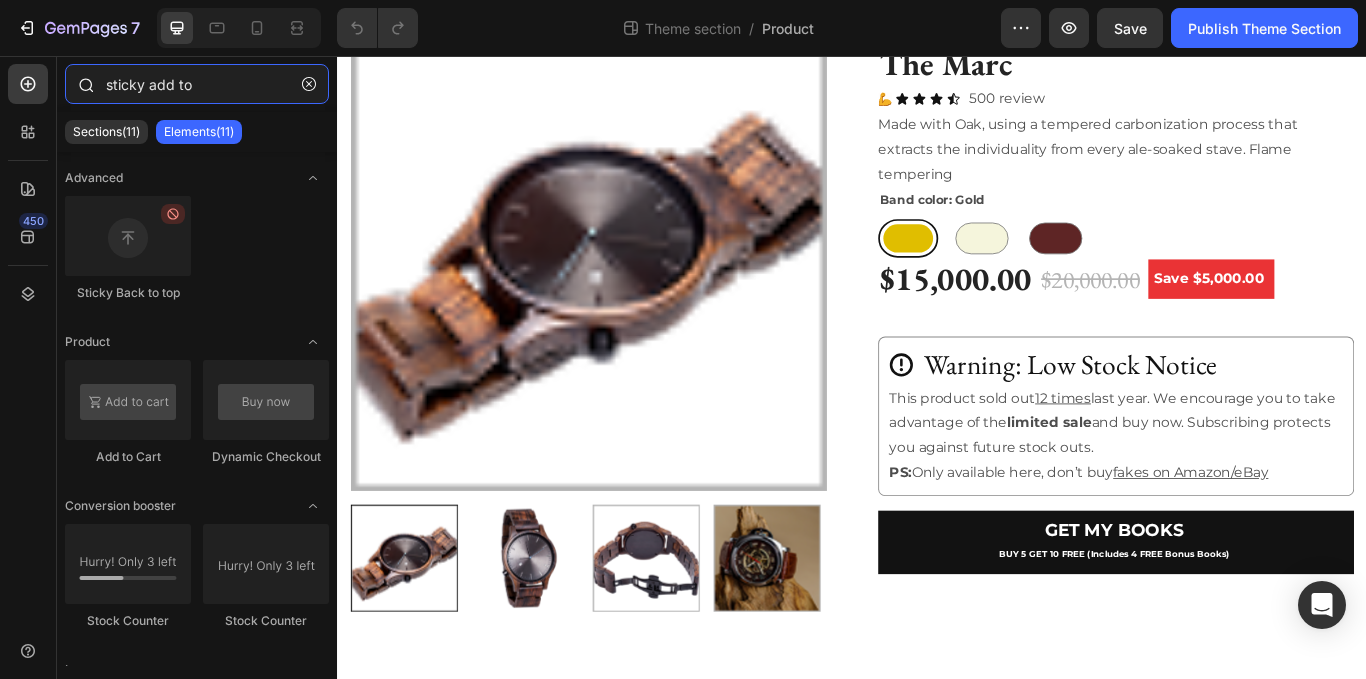 drag, startPoint x: 216, startPoint y: 83, endPoint x: 150, endPoint y: 80, distance: 66.068146 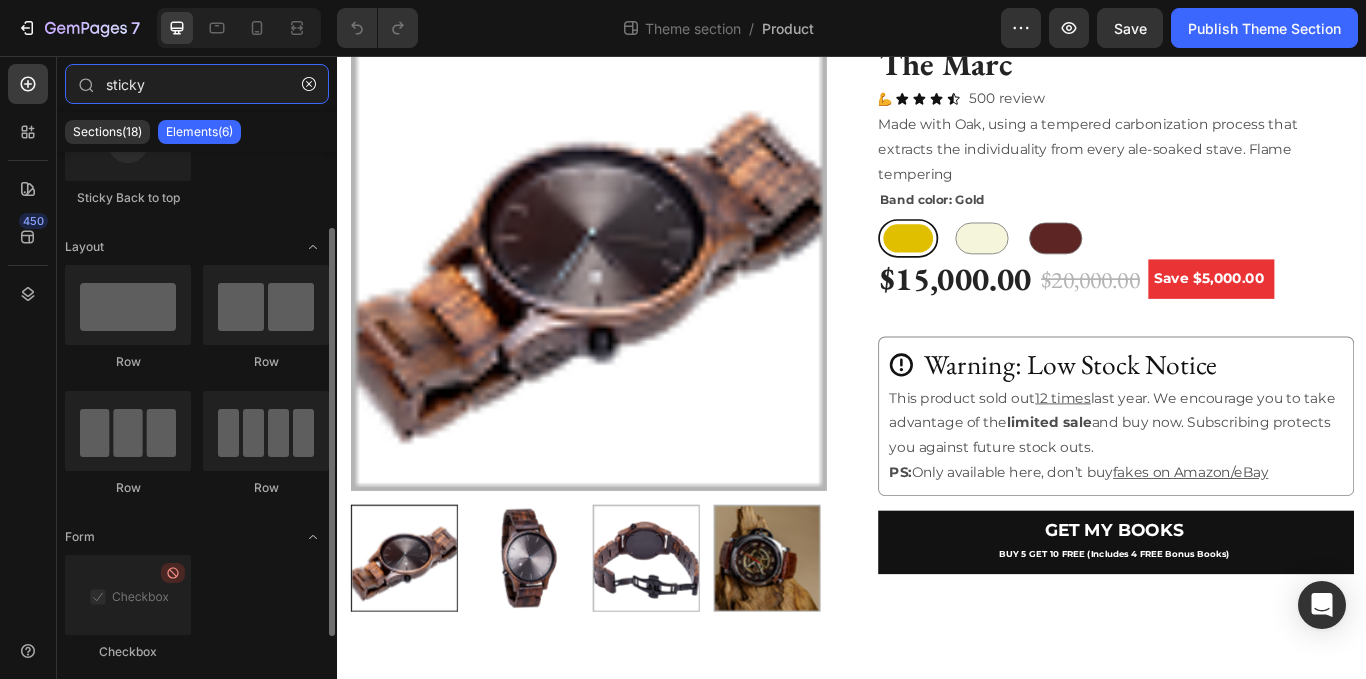 scroll, scrollTop: 132, scrollLeft: 0, axis: vertical 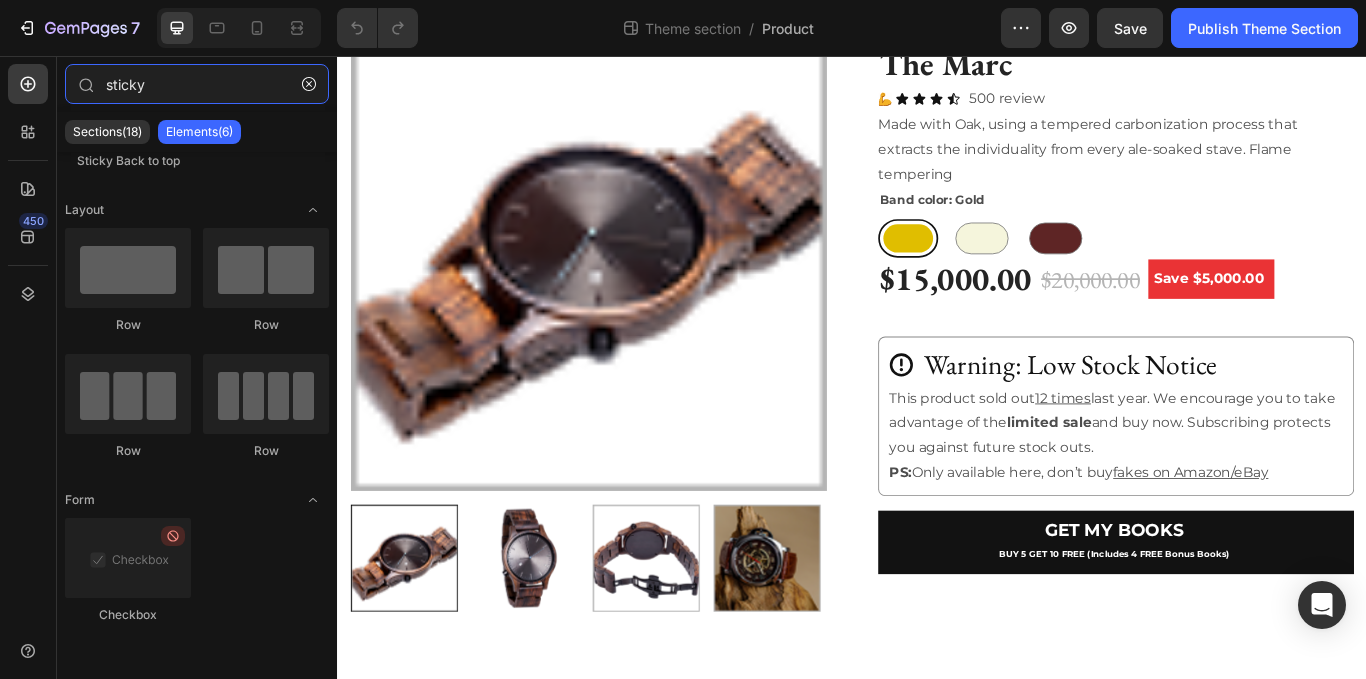 type on "sticky" 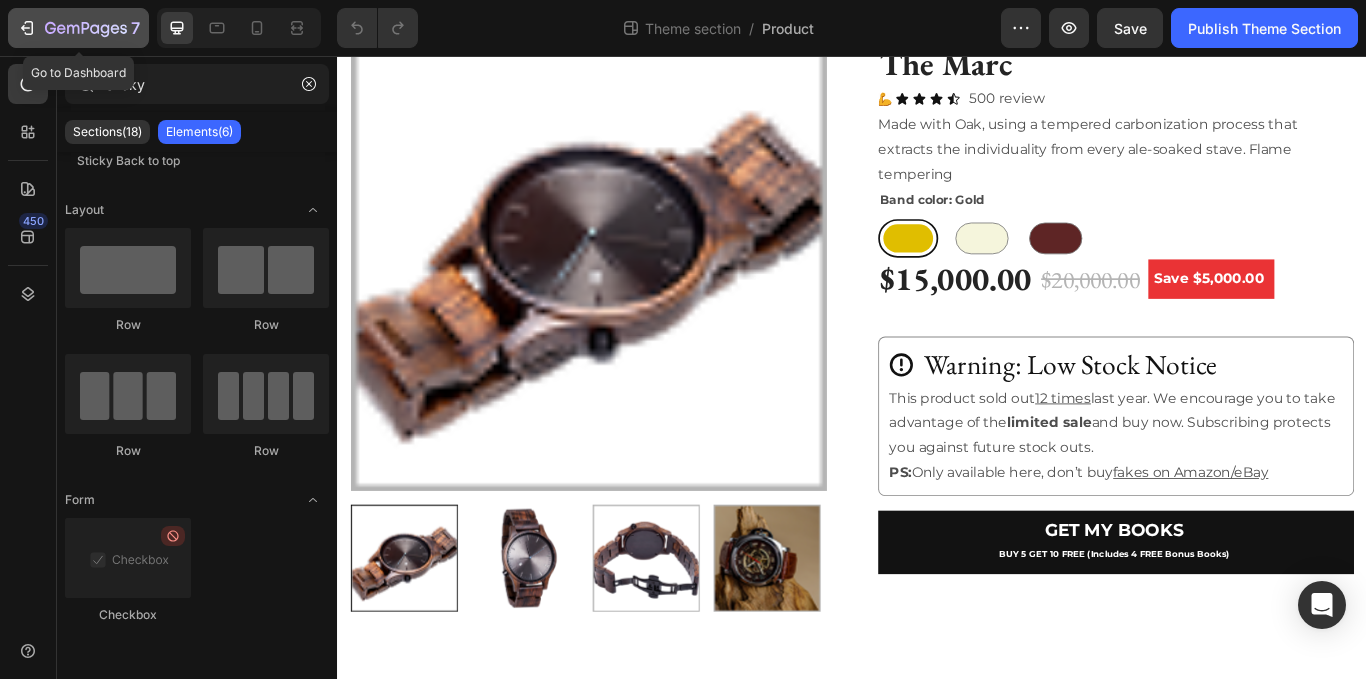 click 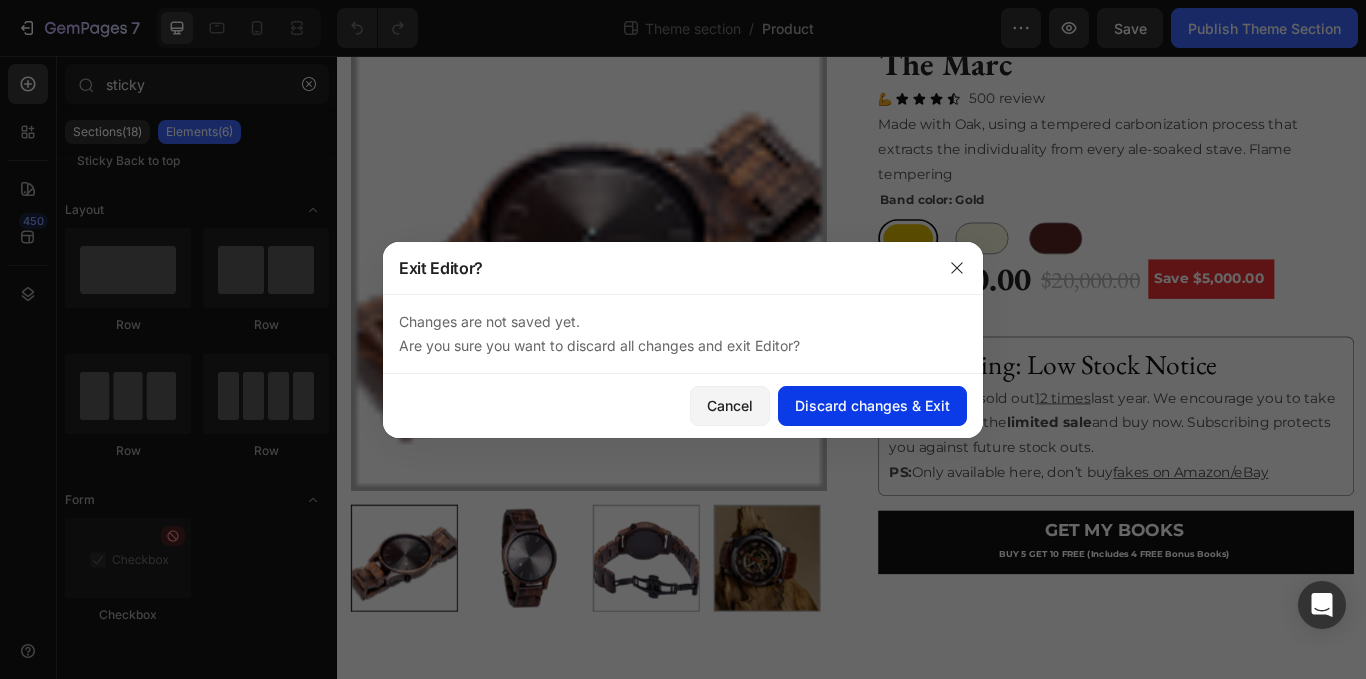 click on "Discard changes & Exit" at bounding box center [872, 405] 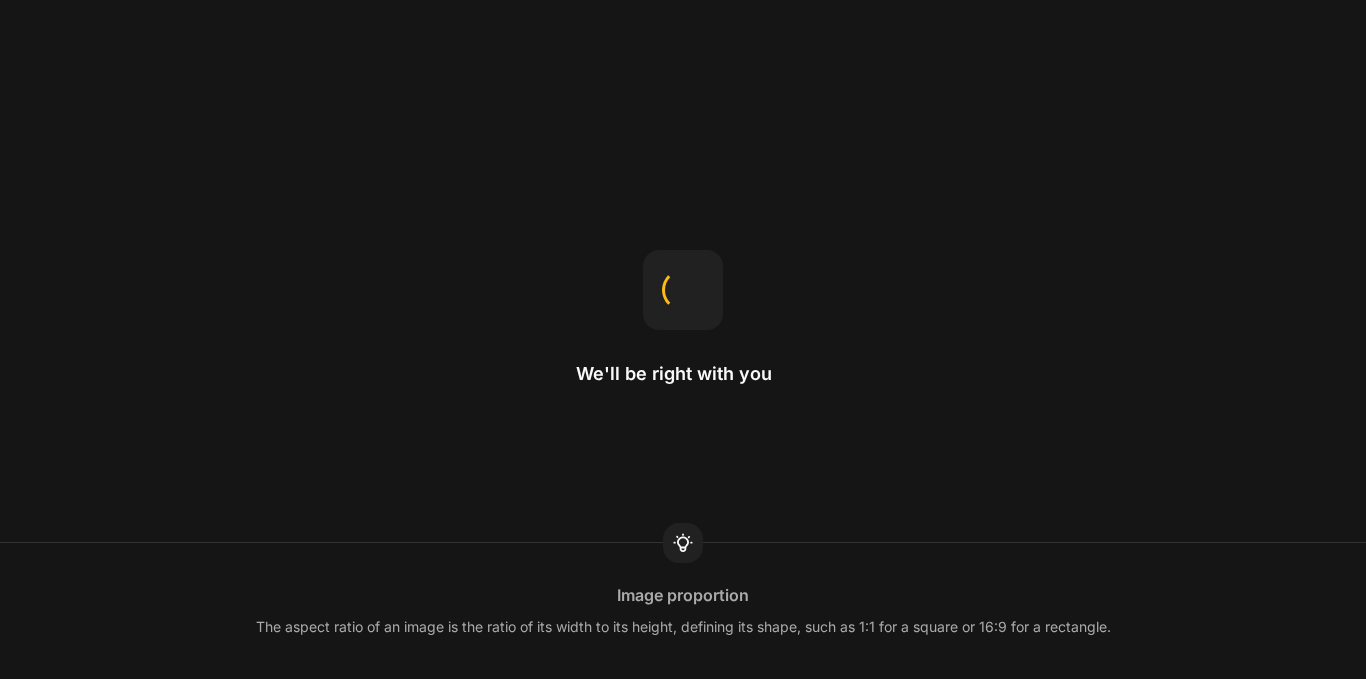 scroll, scrollTop: 0, scrollLeft: 0, axis: both 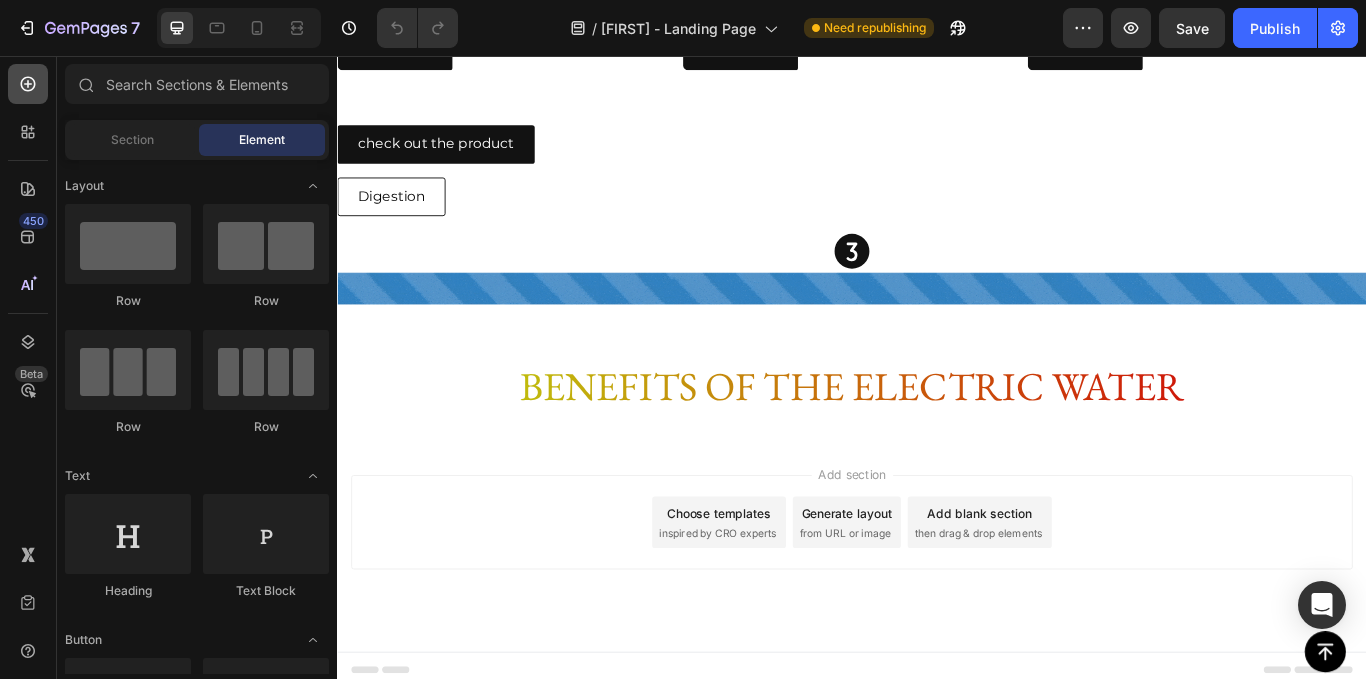 click 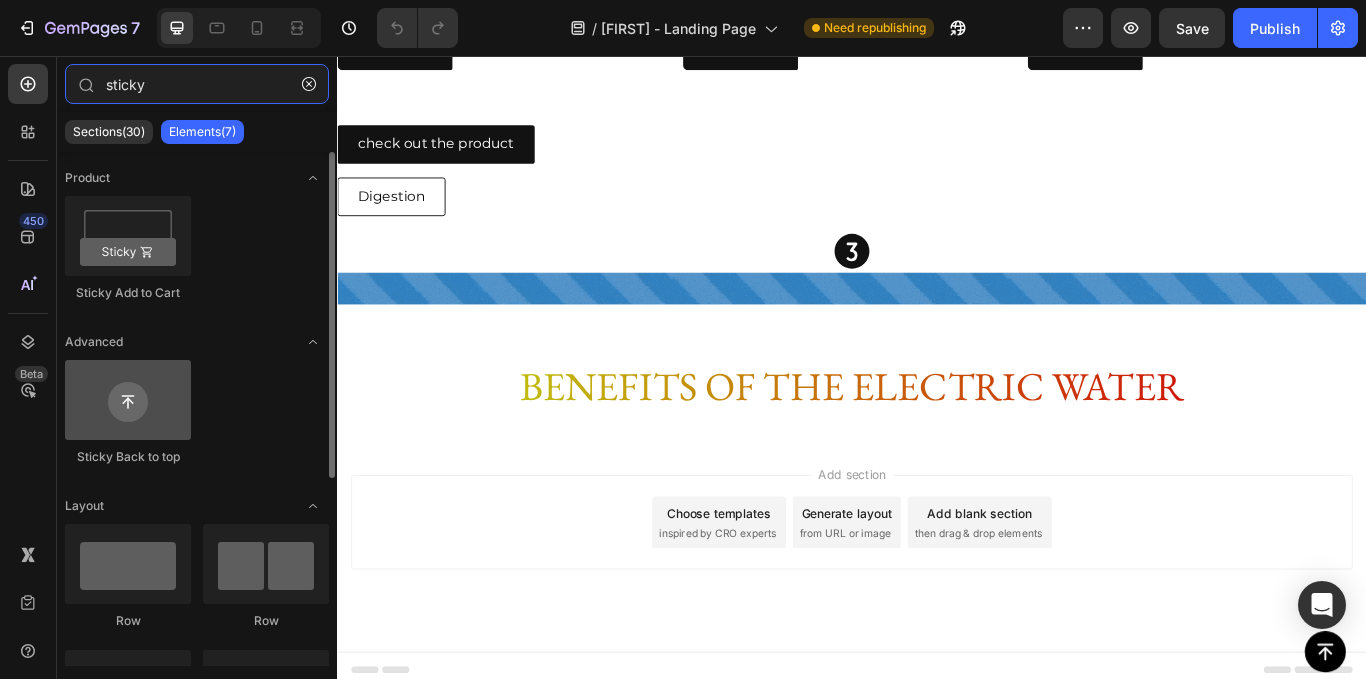 type on "sticky" 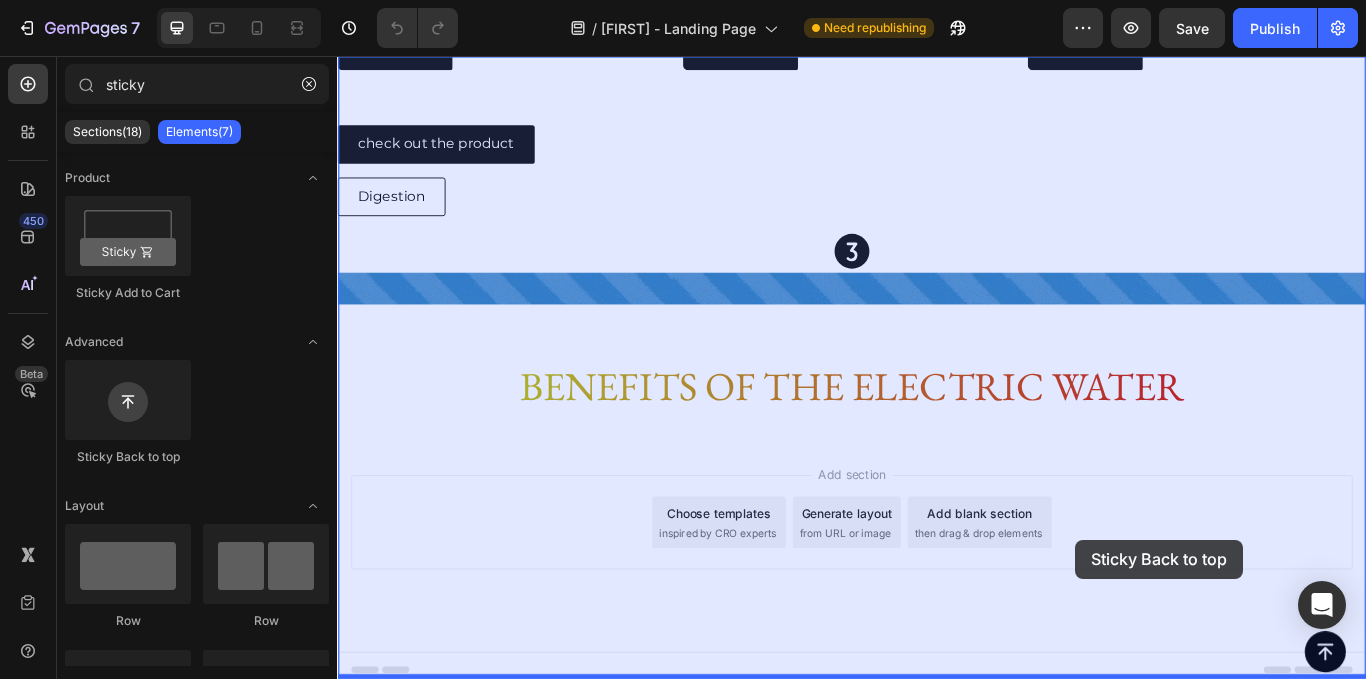 drag, startPoint x: 463, startPoint y: 454, endPoint x: 1198, endPoint y: 620, distance: 753.51245 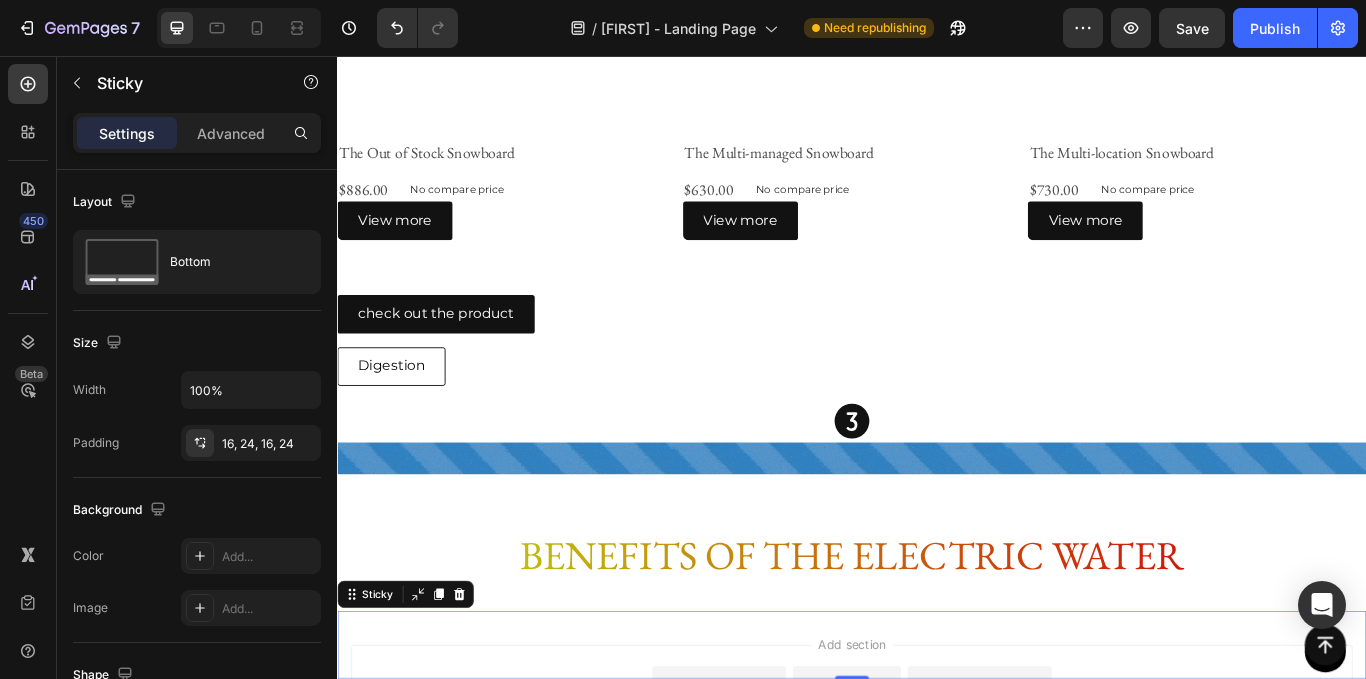 scroll, scrollTop: 2795, scrollLeft: 0, axis: vertical 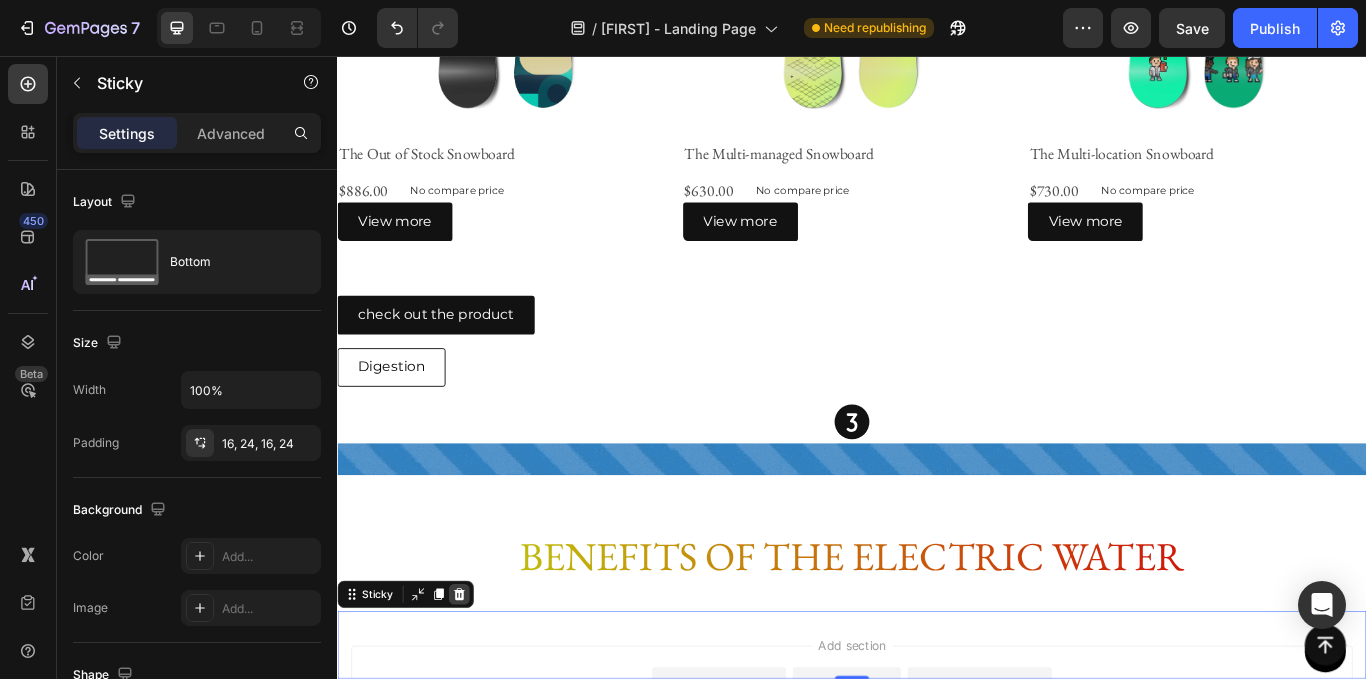click at bounding box center [479, 684] 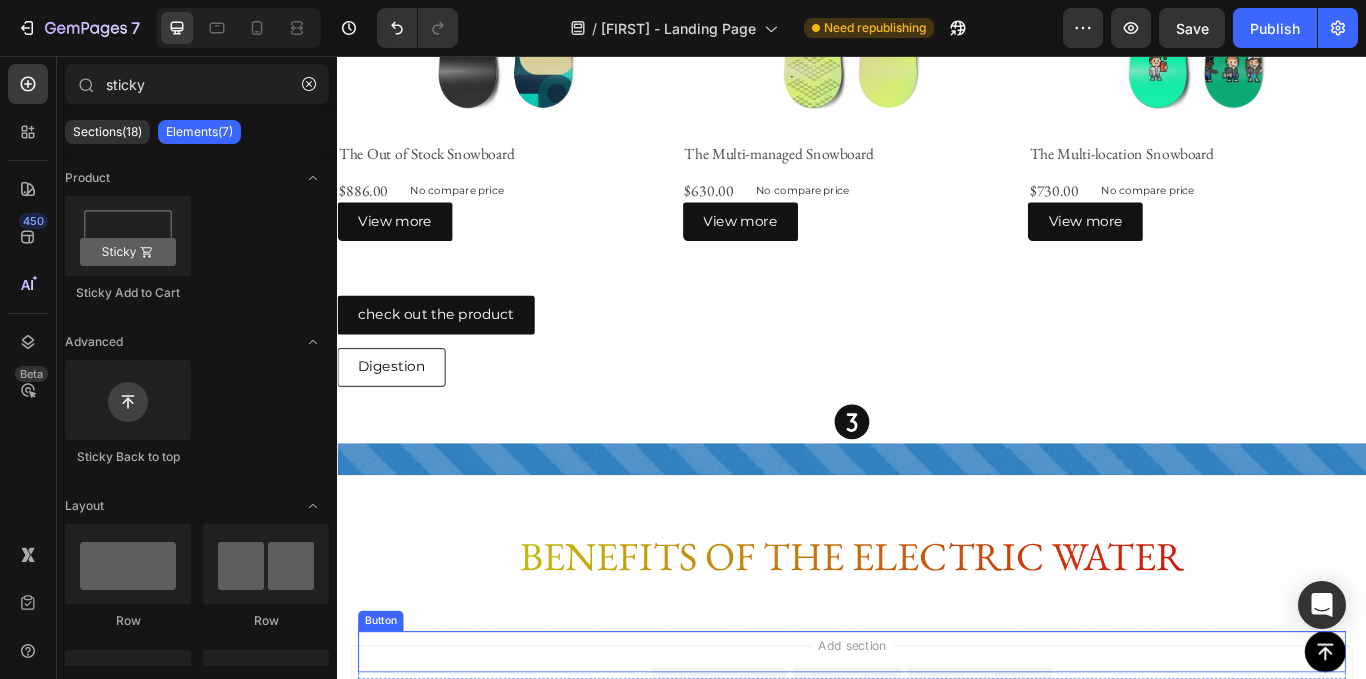 click at bounding box center (1489, 751) 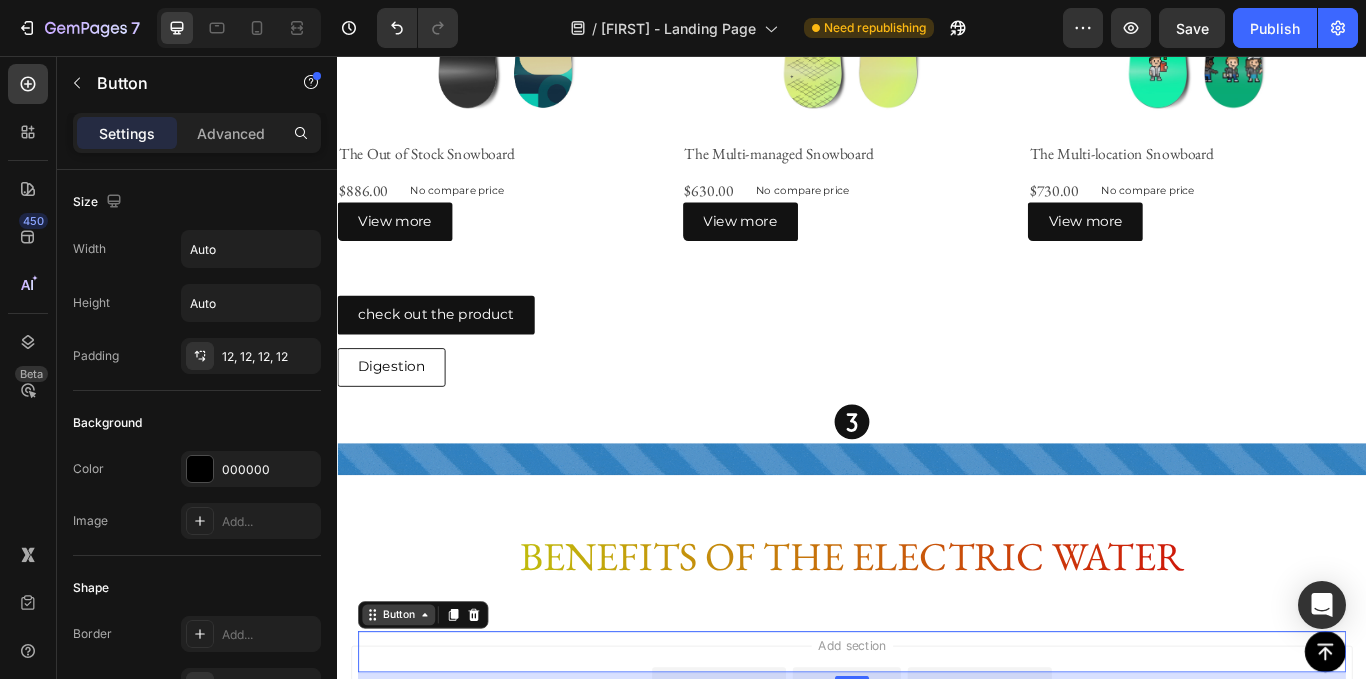 click on "Button" at bounding box center [408, 708] 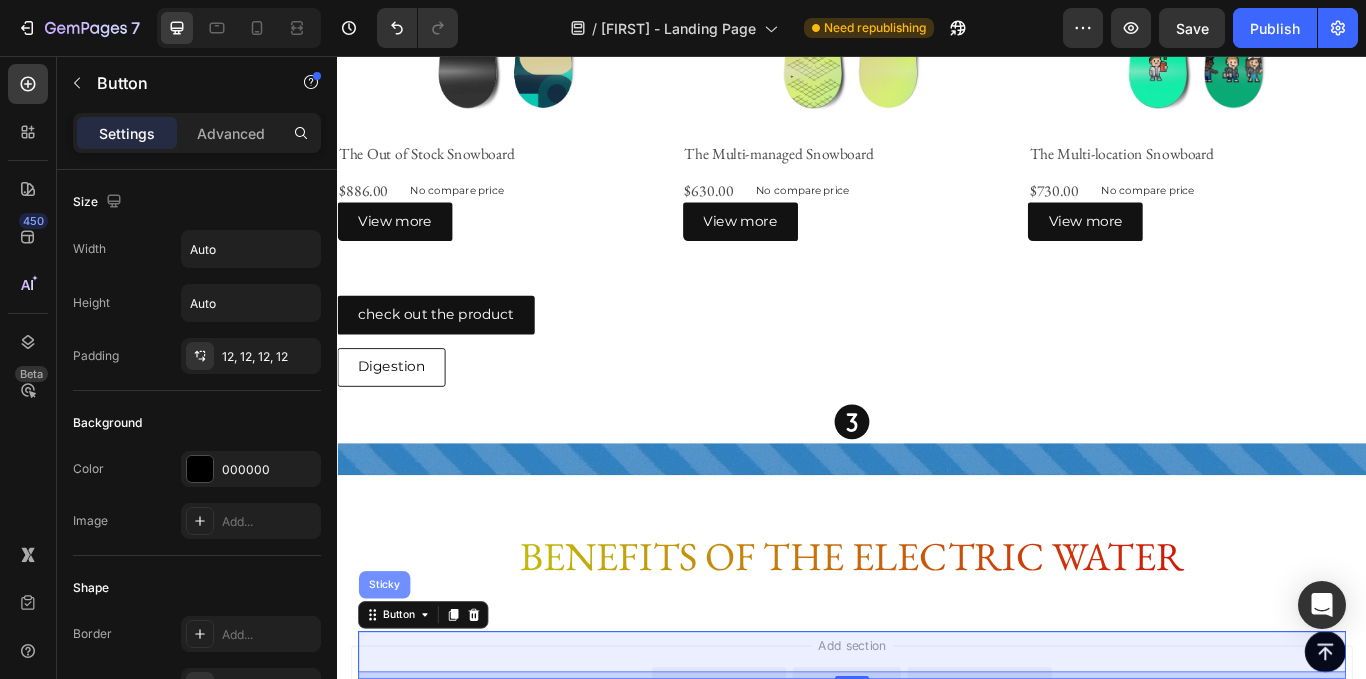 click on "Sticky" at bounding box center [392, 673] 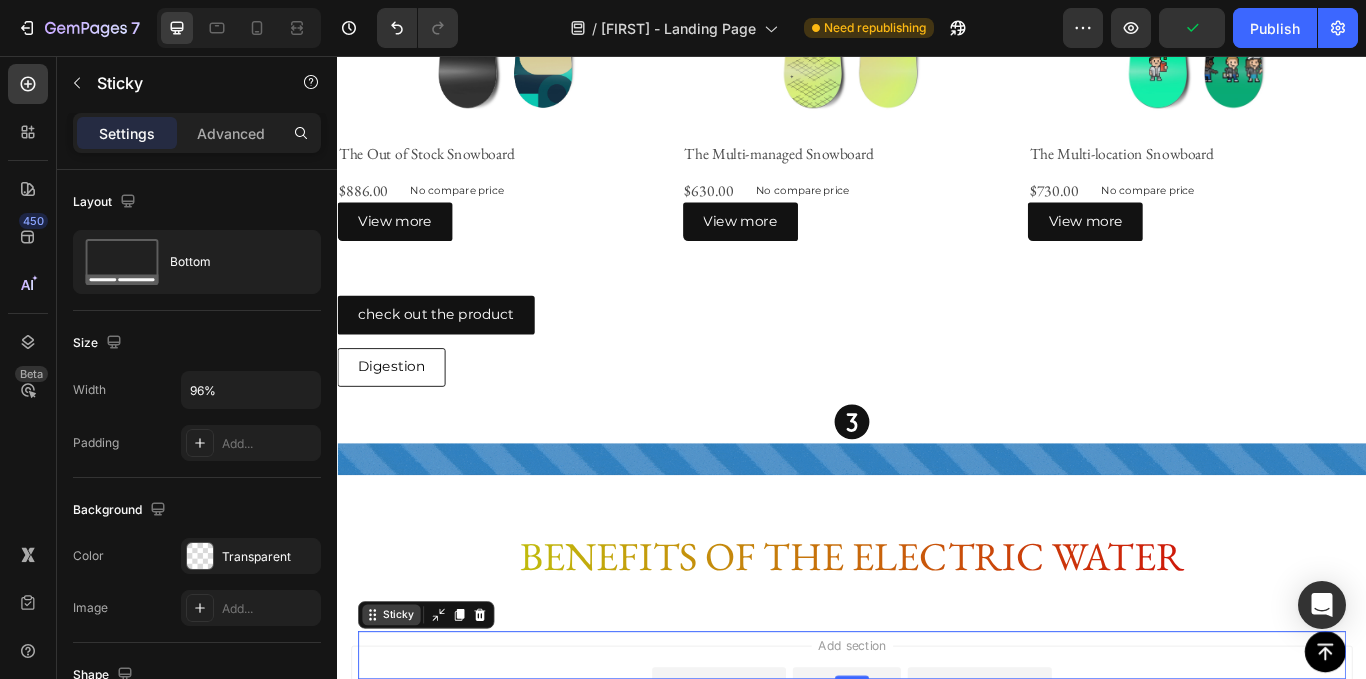 click on "Sticky" at bounding box center [408, 708] 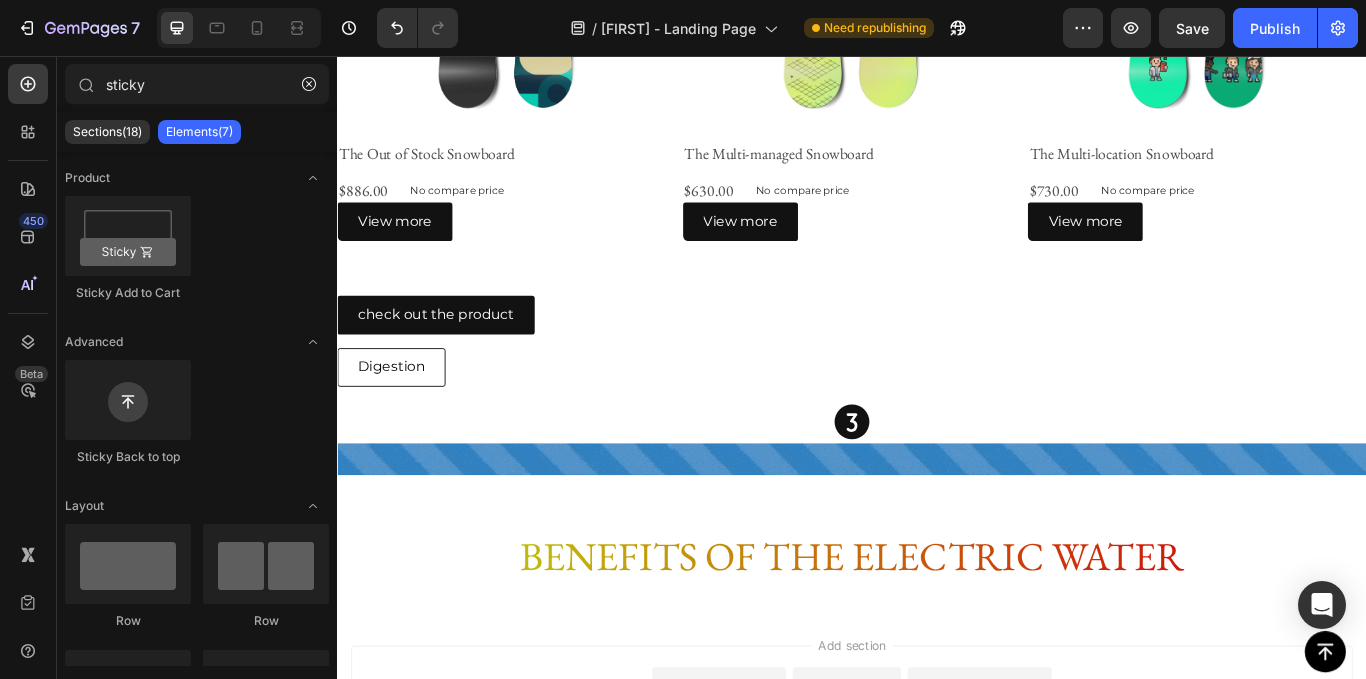 click on "Add section Choose templates inspired by CRO experts Generate layout from URL or image Add blank section then drag & drop elements" at bounding box center [937, 799] 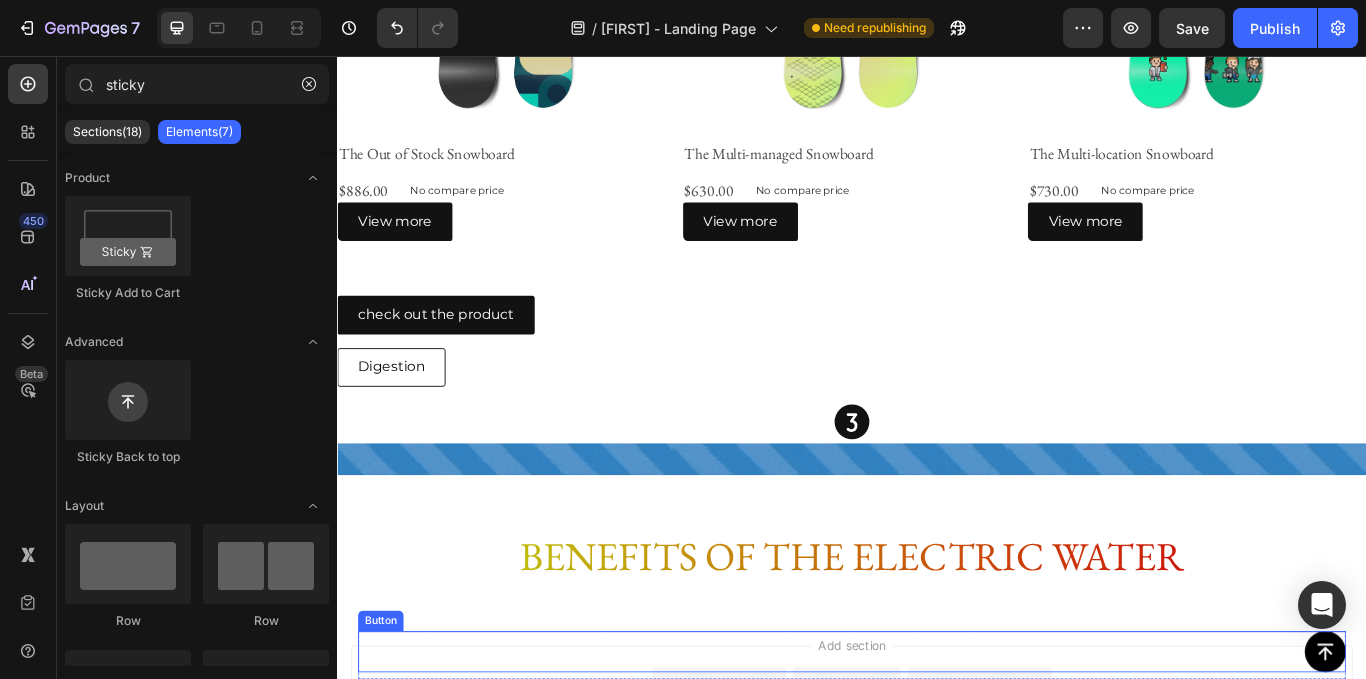 click on "Button" at bounding box center [937, 751] 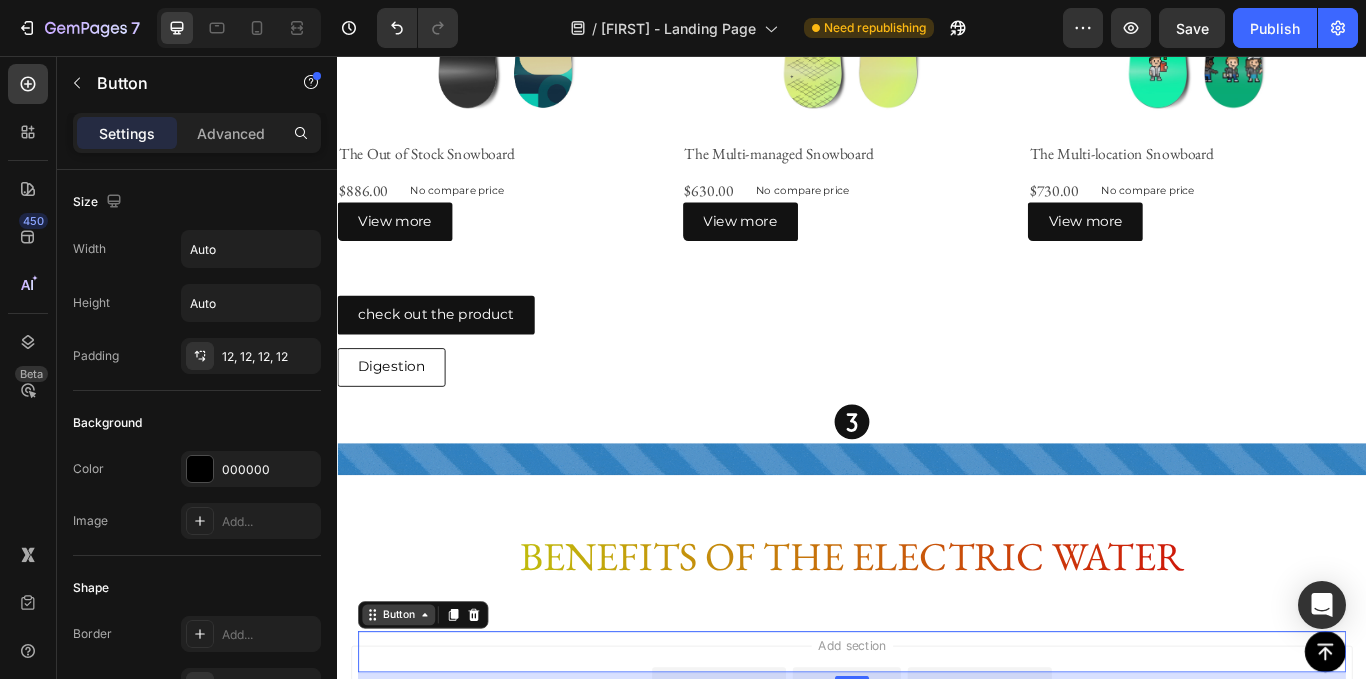 click on "Button" at bounding box center (408, 708) 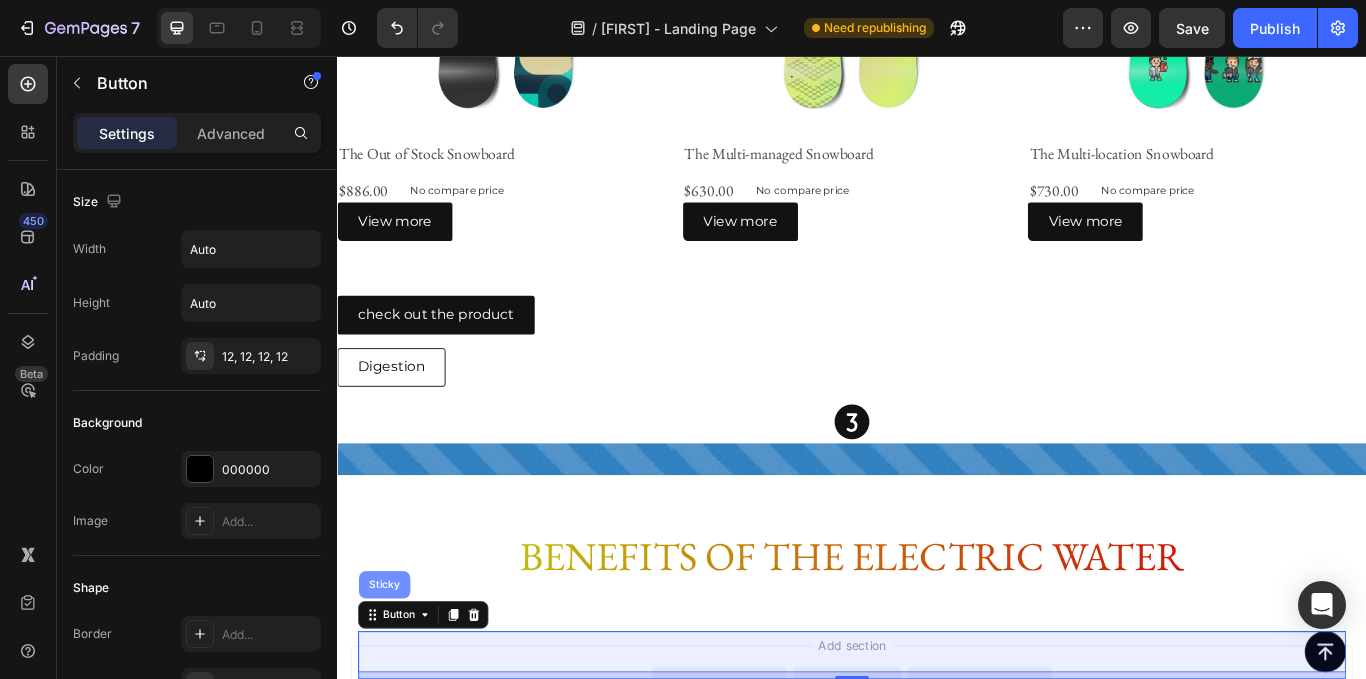 click on "Sticky" at bounding box center (392, 673) 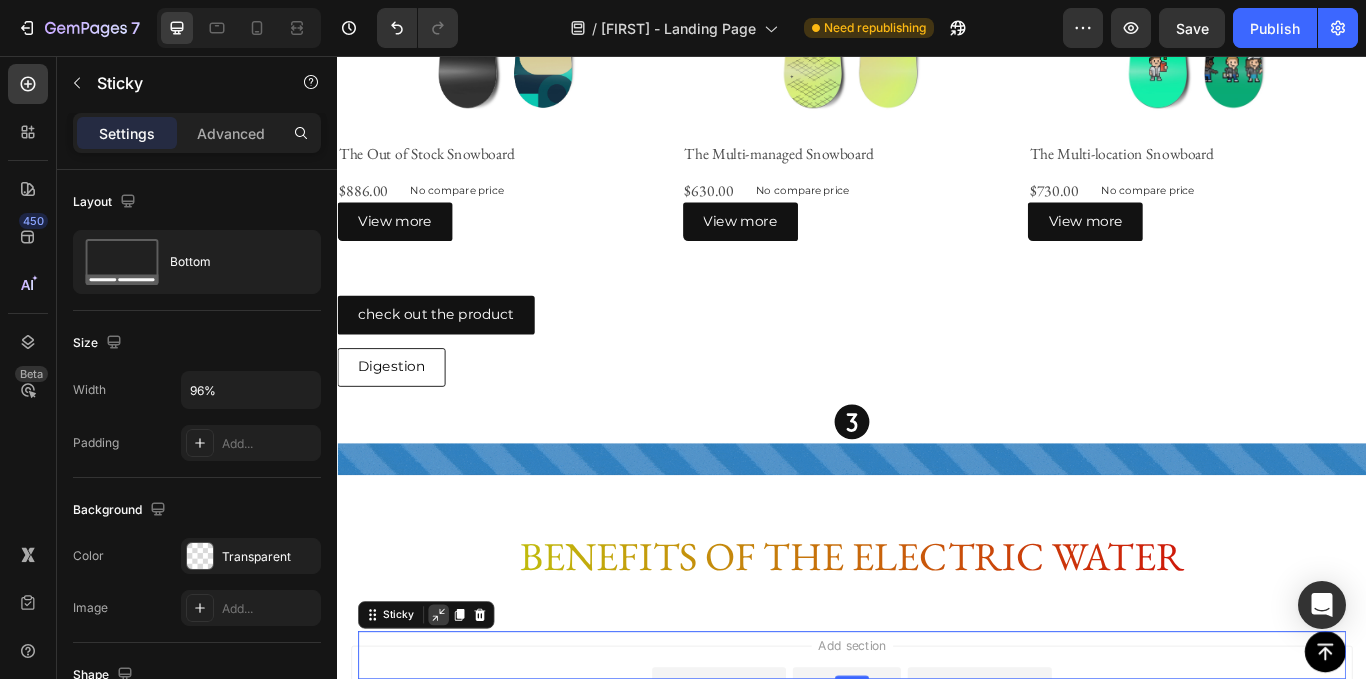 click 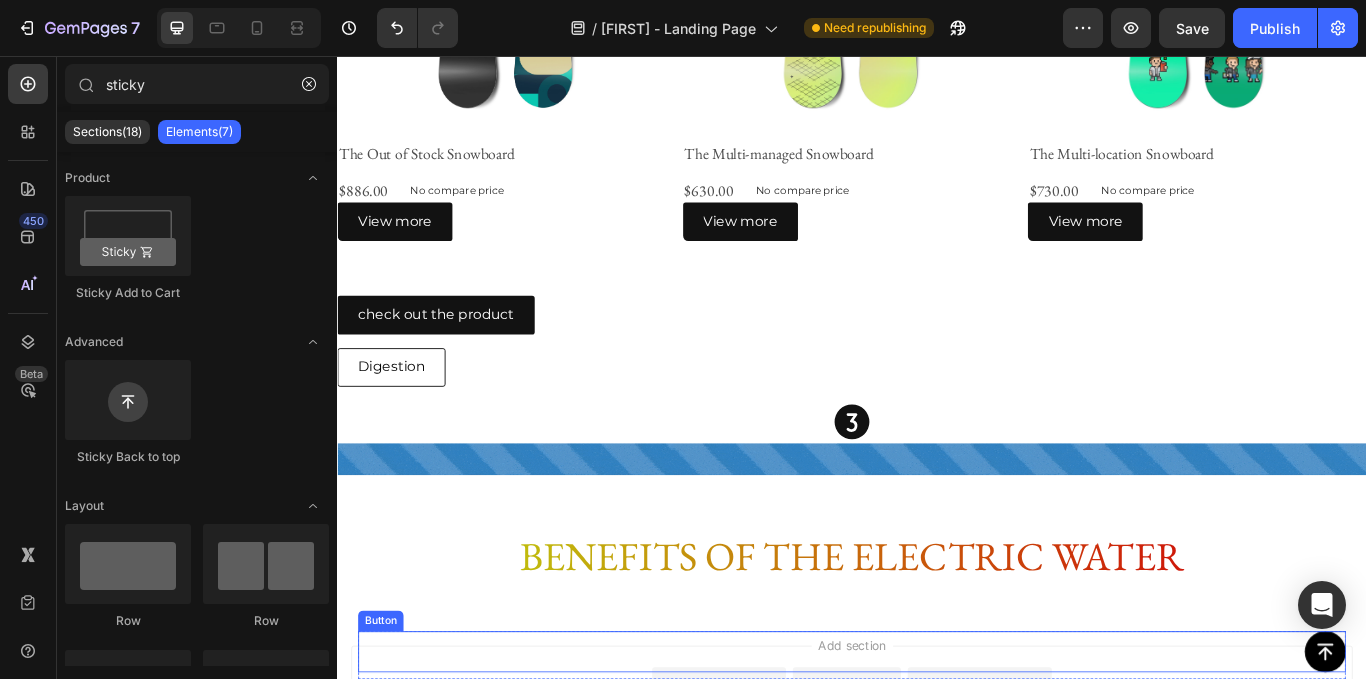 click on "Button" at bounding box center (937, 751) 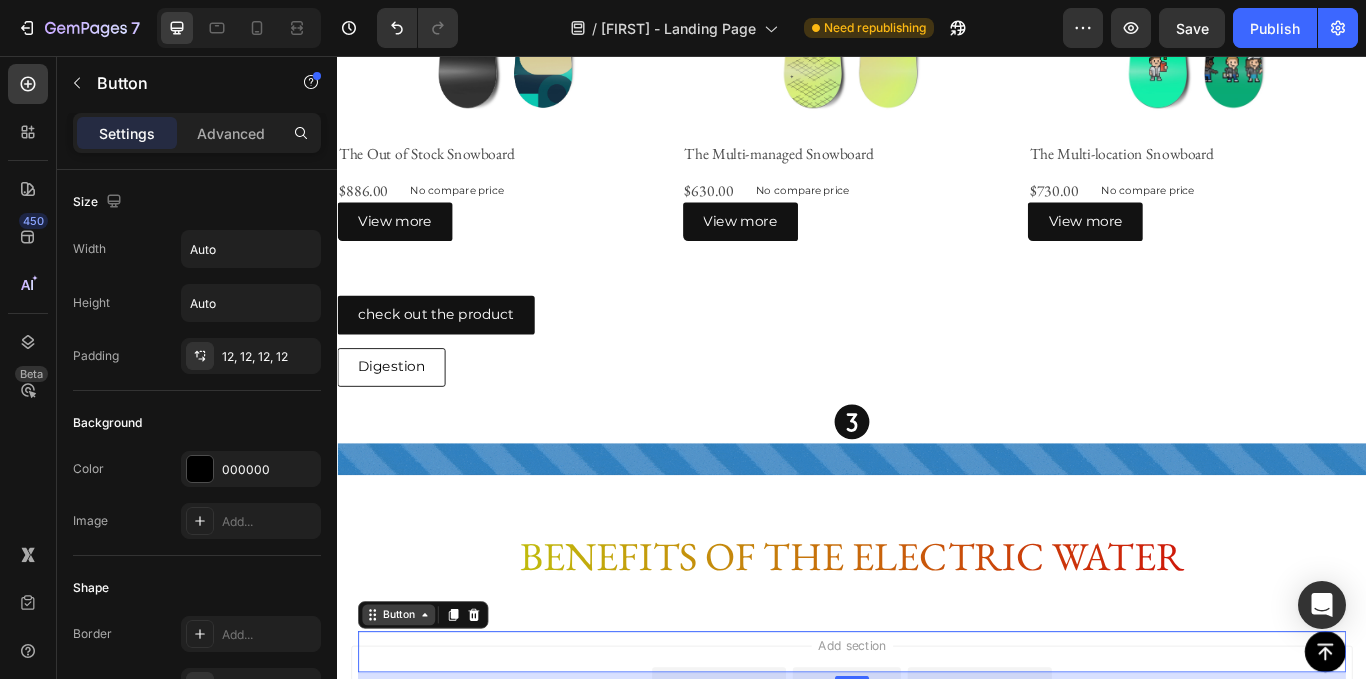 click on "Button" at bounding box center (408, 708) 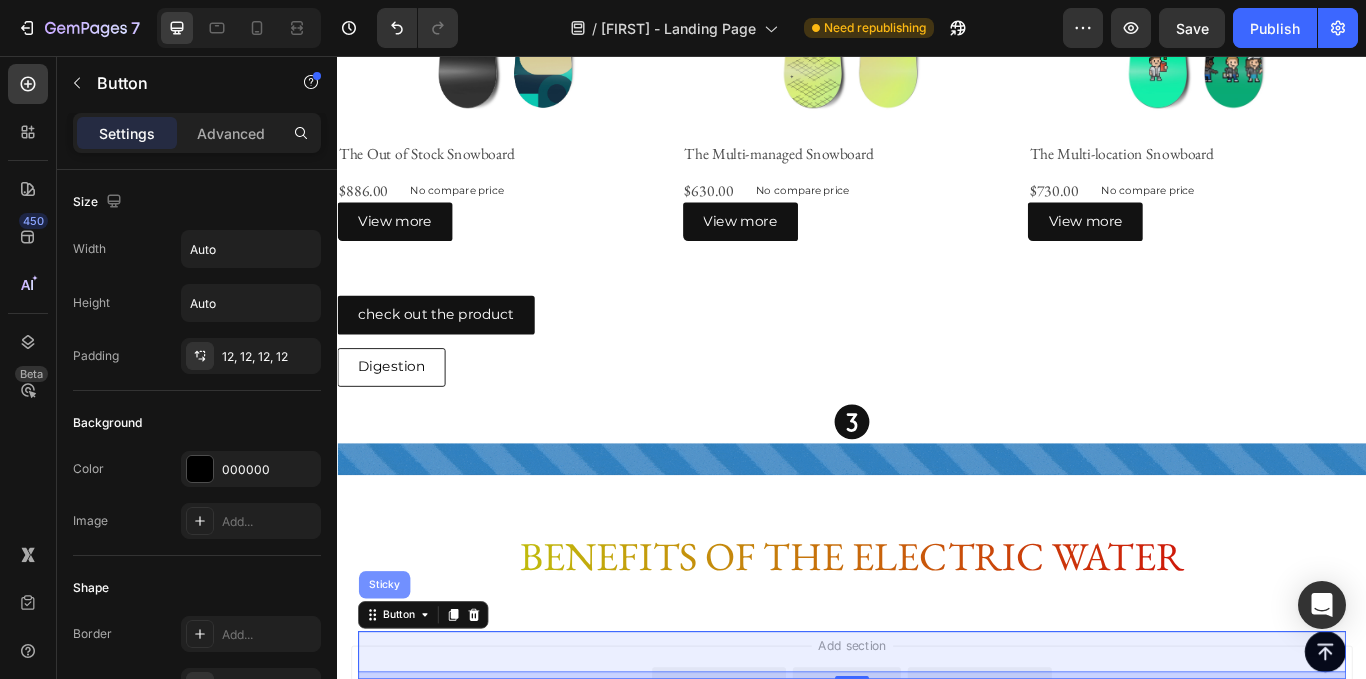 click on "Sticky" at bounding box center [392, 673] 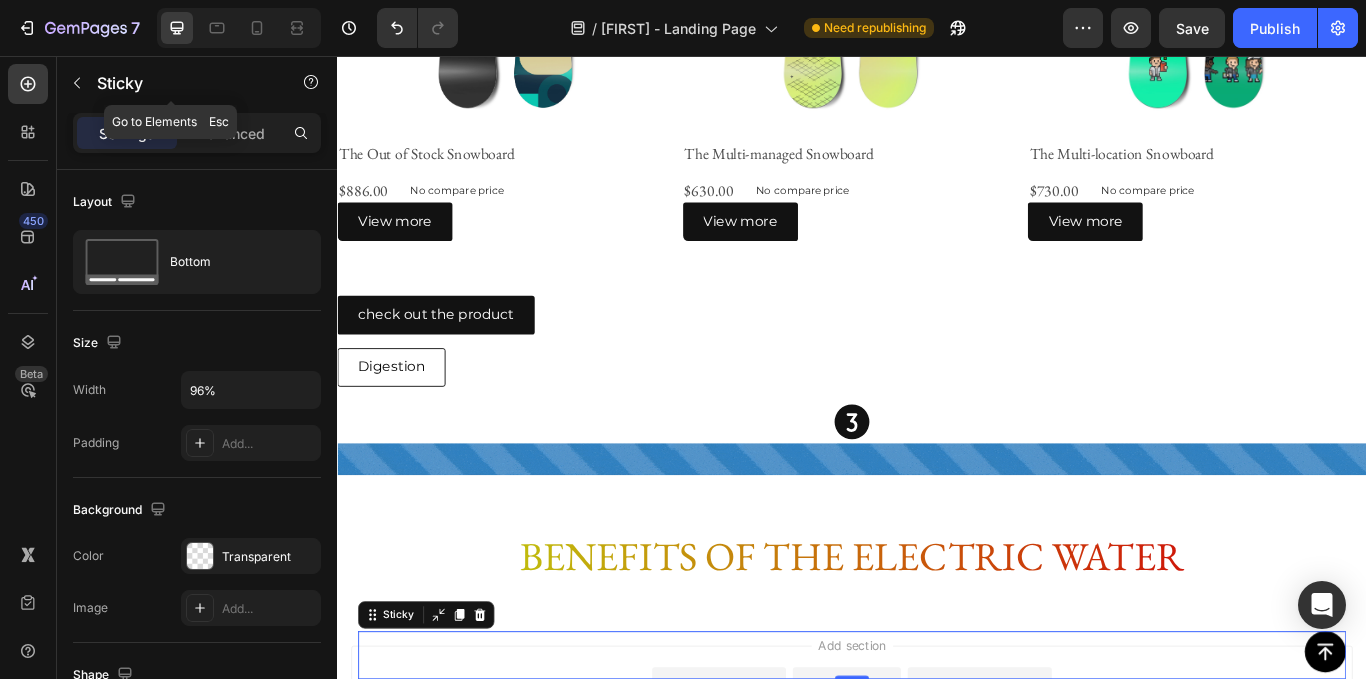click at bounding box center (77, 83) 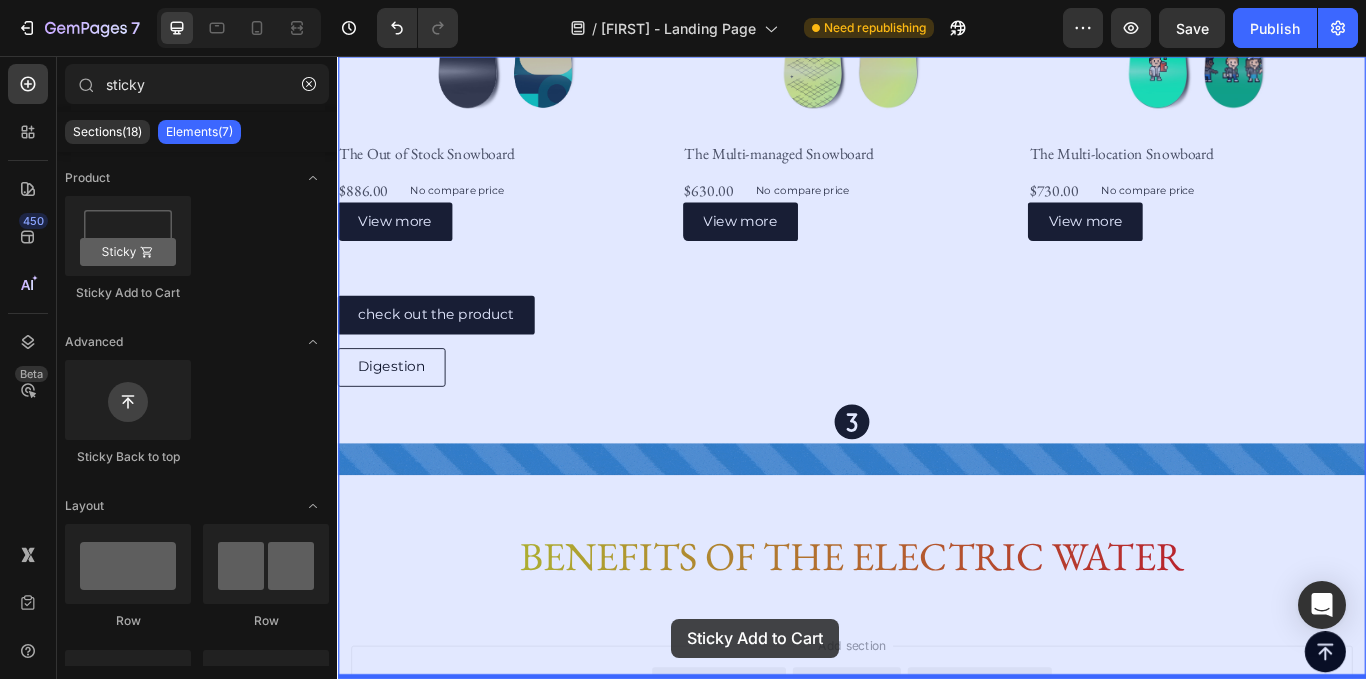 scroll, scrollTop: 2994, scrollLeft: 0, axis: vertical 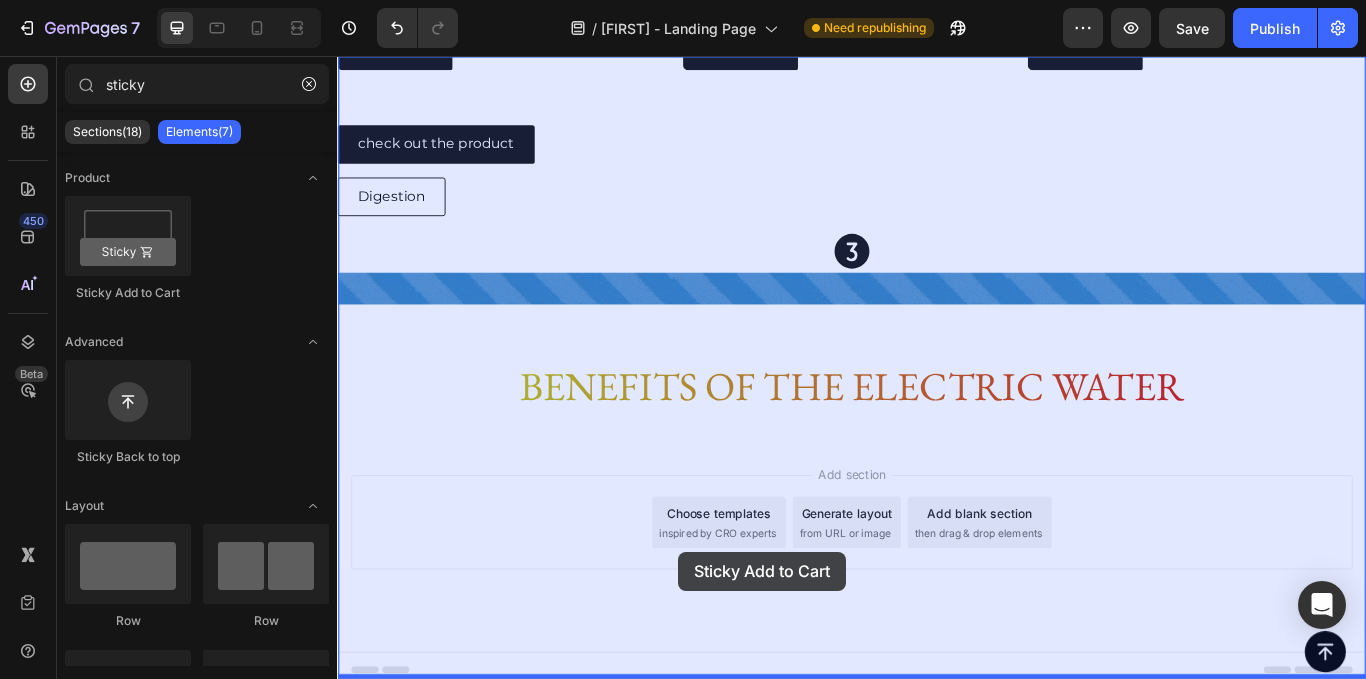 drag, startPoint x: 468, startPoint y: 318, endPoint x: 739, endPoint y: 709, distance: 475.73312 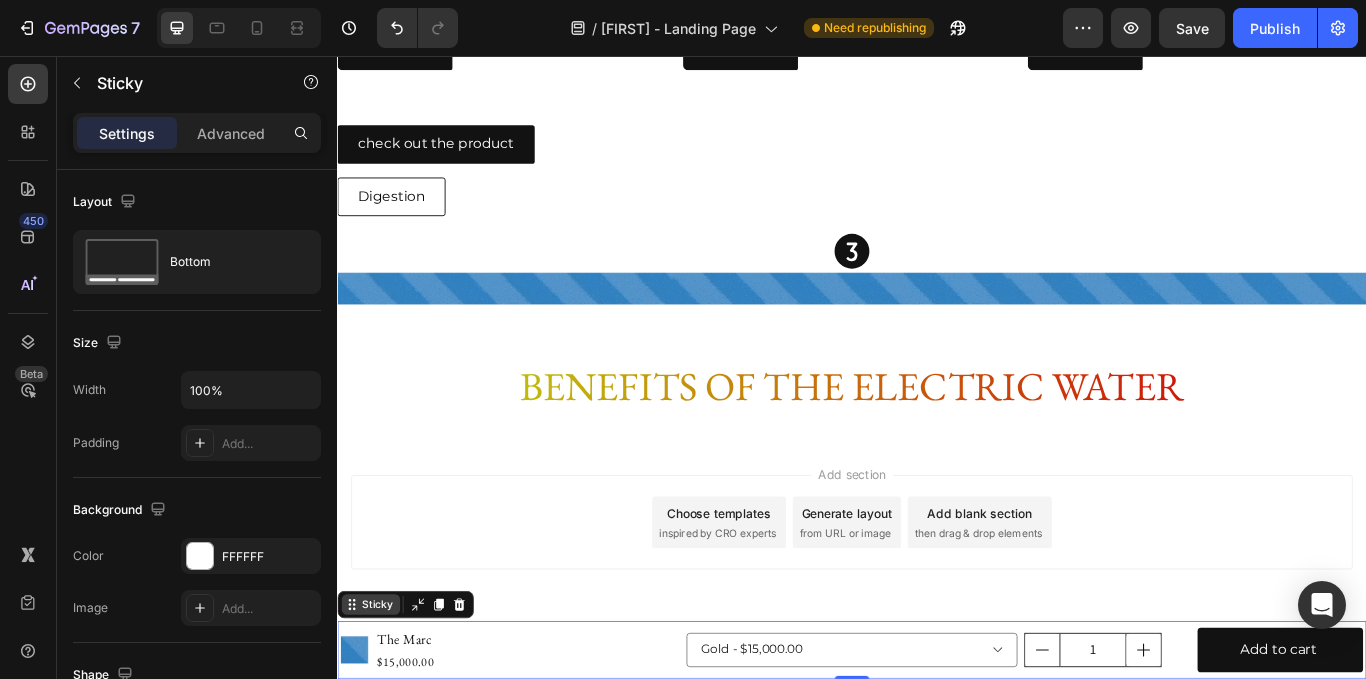 click on "Sticky" at bounding box center (384, 696) 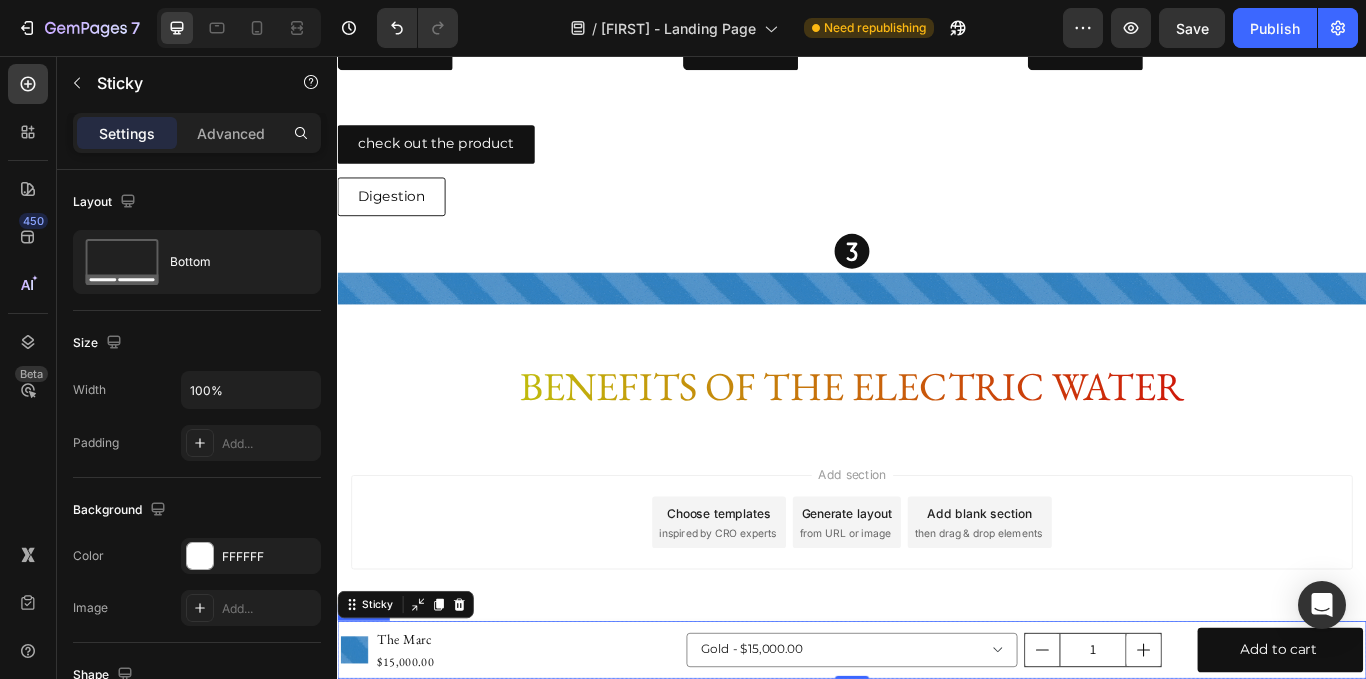 click on "Product Images The Marc Product Title $15,000.00 Product Price Product Price Row   Gold - $15,000.00  Beige - $15,000.00  Brown - $15,000.00  Product Variants & Swatches
1
Product Quantity Add to cart Add to Cart Row Product" at bounding box center [937, 749] 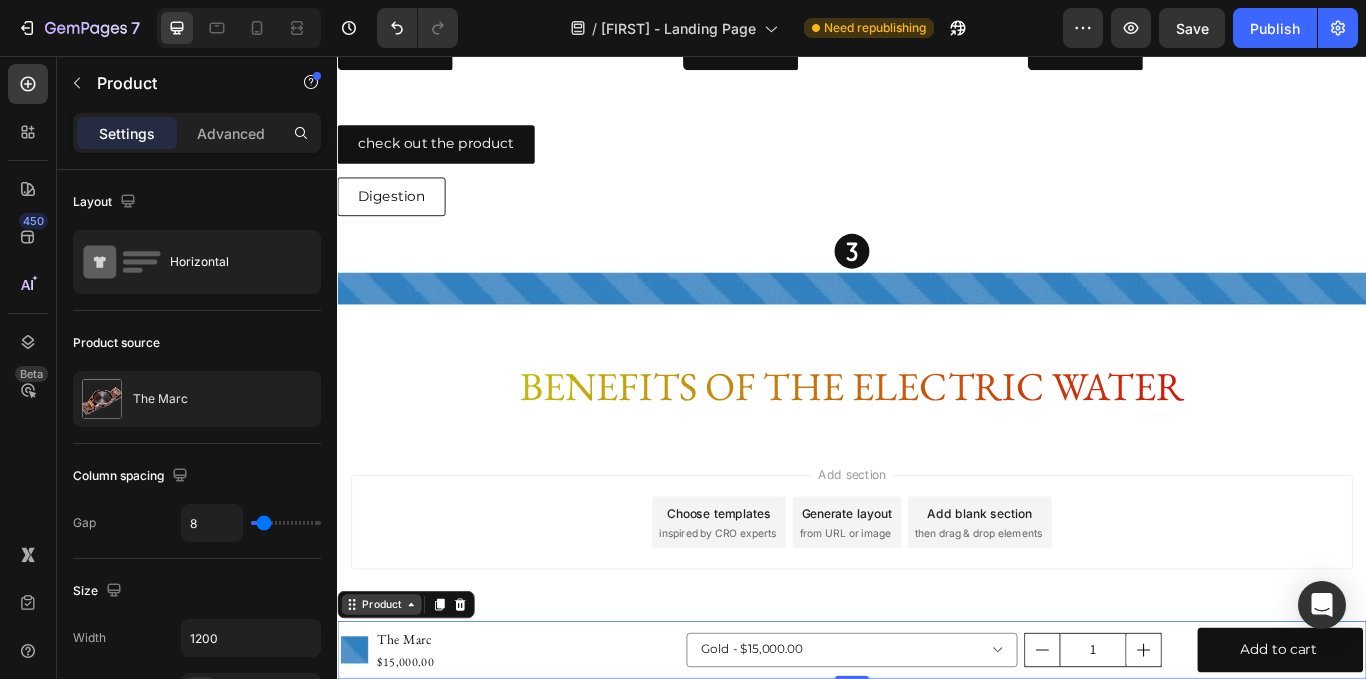 click on "Product" at bounding box center [388, 696] 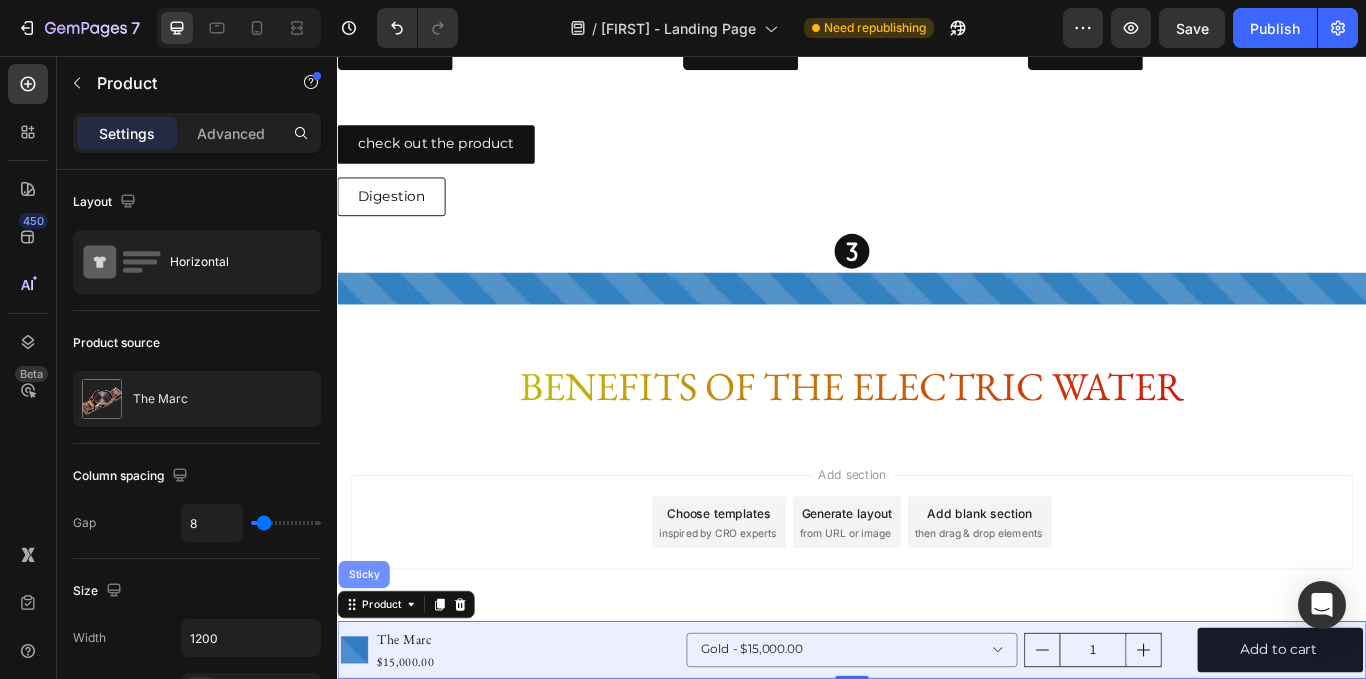 click on "Sticky" at bounding box center [368, 661] 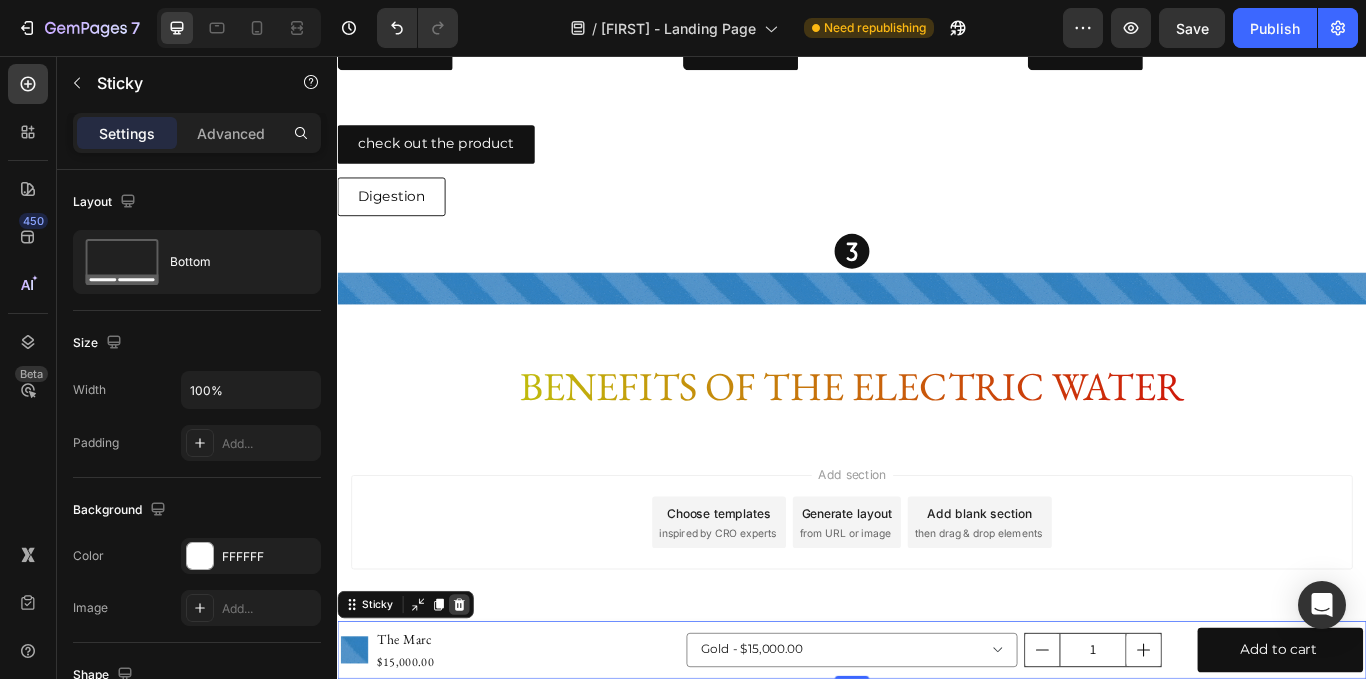 click at bounding box center [479, 696] 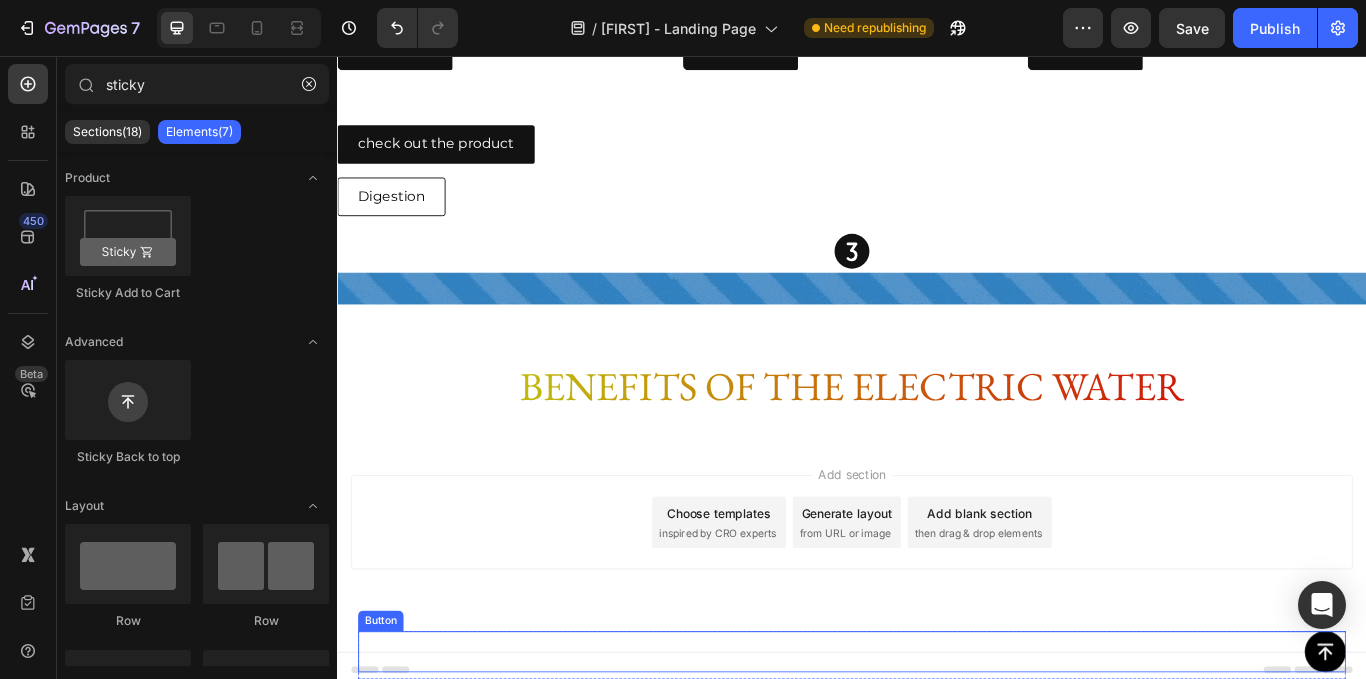 click on "Button" at bounding box center [937, 751] 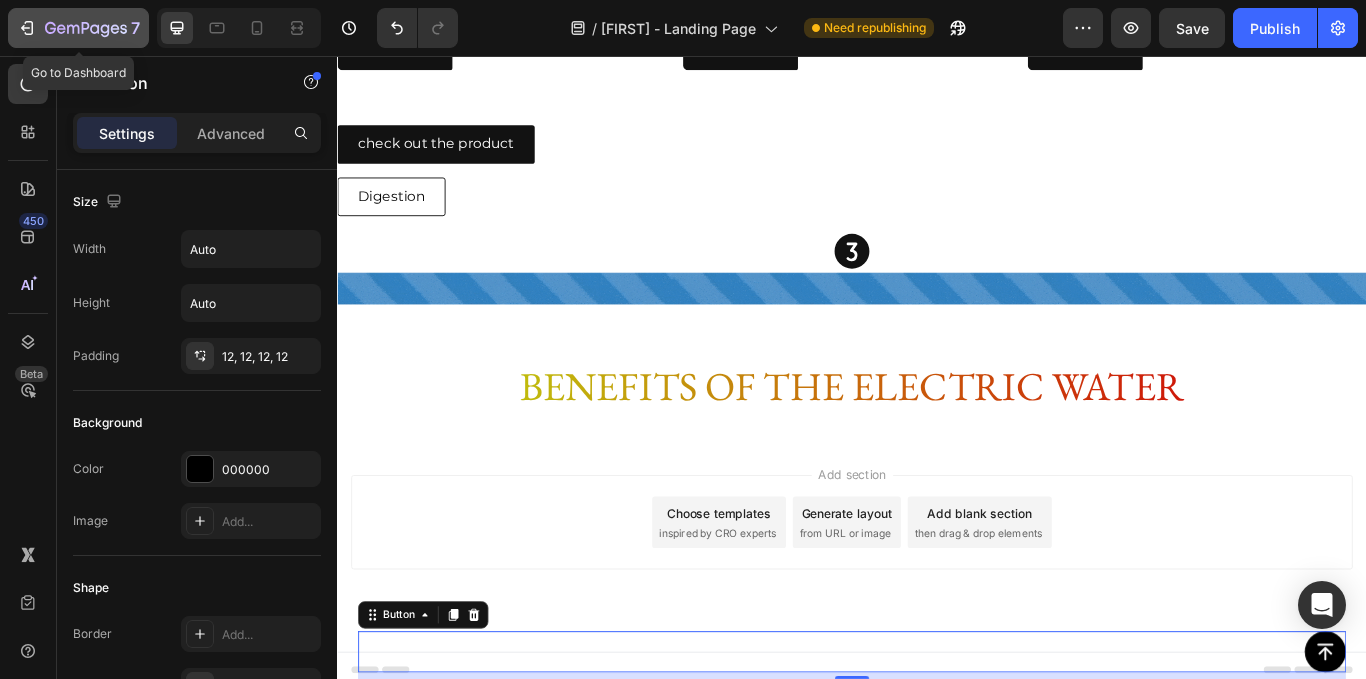 click 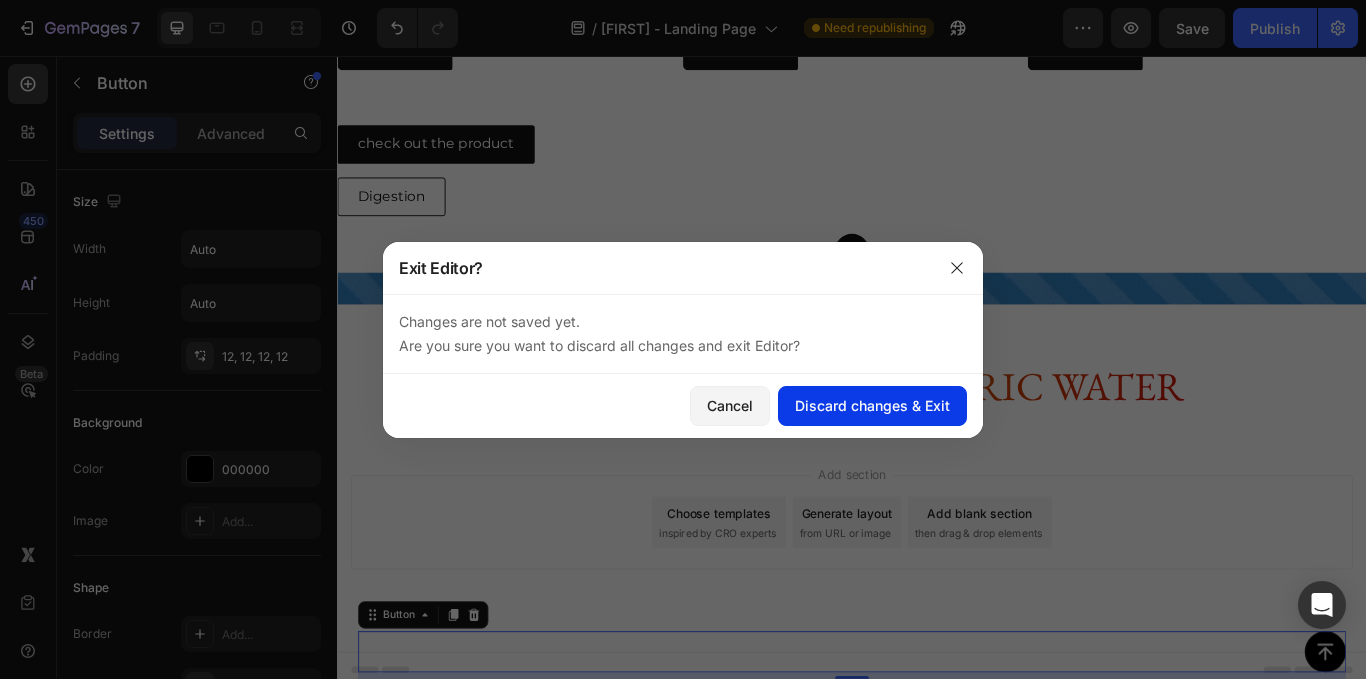 click on "Discard changes & Exit" at bounding box center (872, 405) 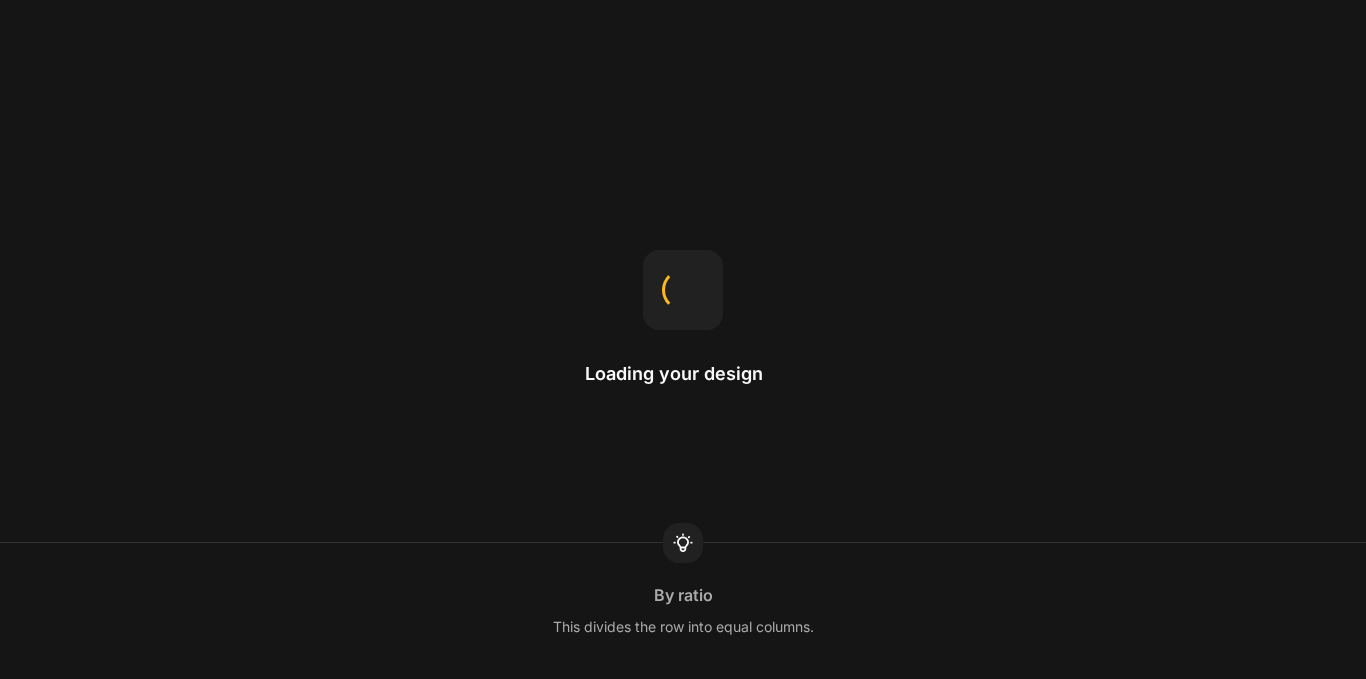 scroll, scrollTop: 0, scrollLeft: 0, axis: both 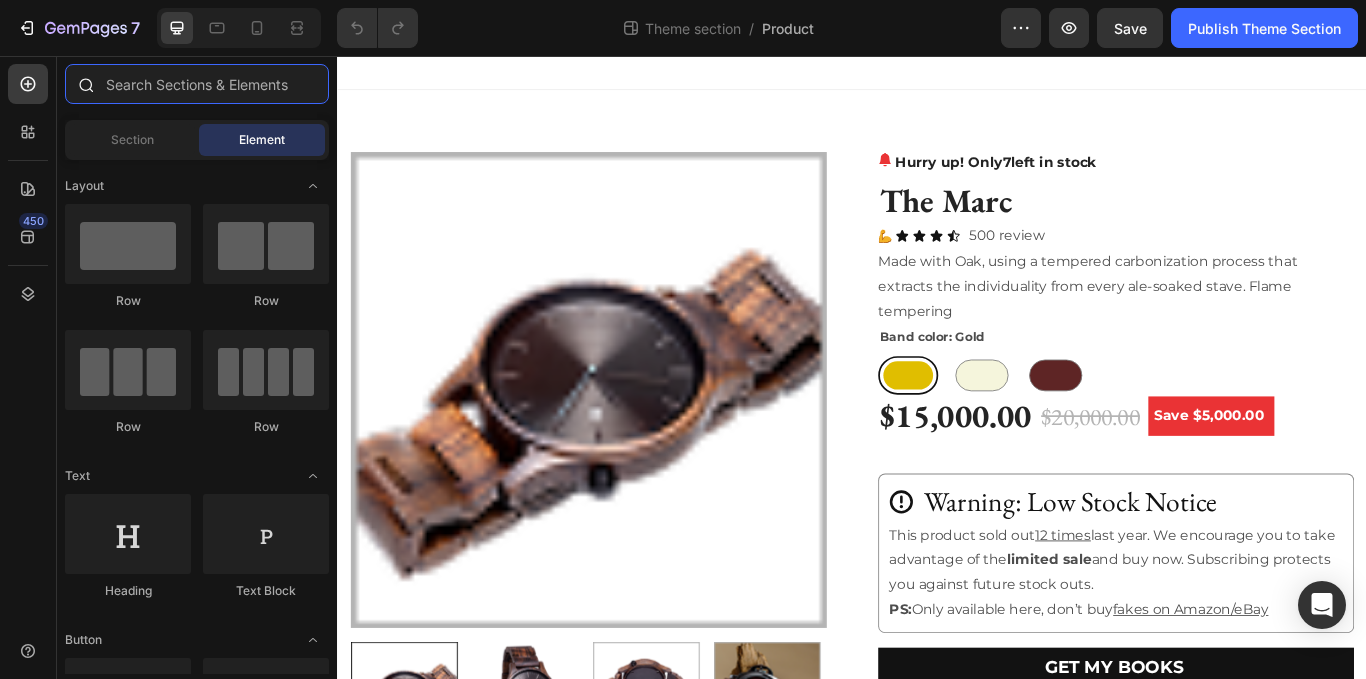 click at bounding box center [197, 84] 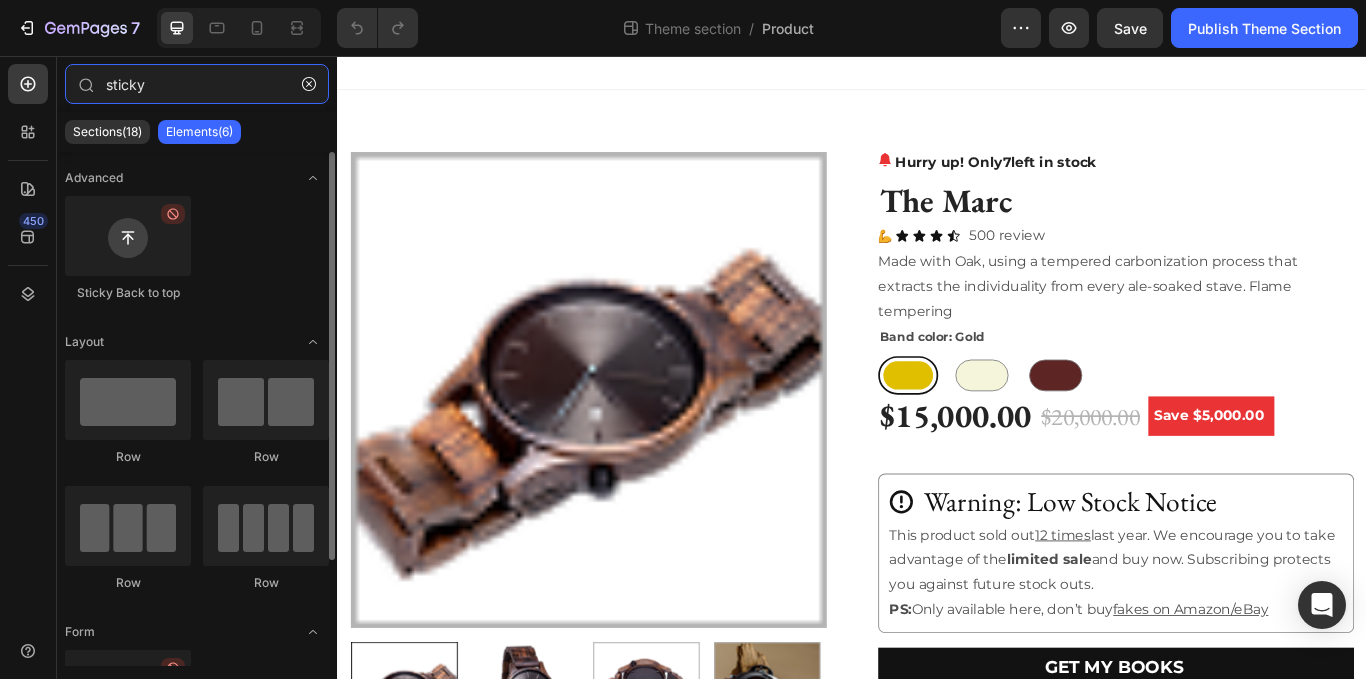 type on "sticky" 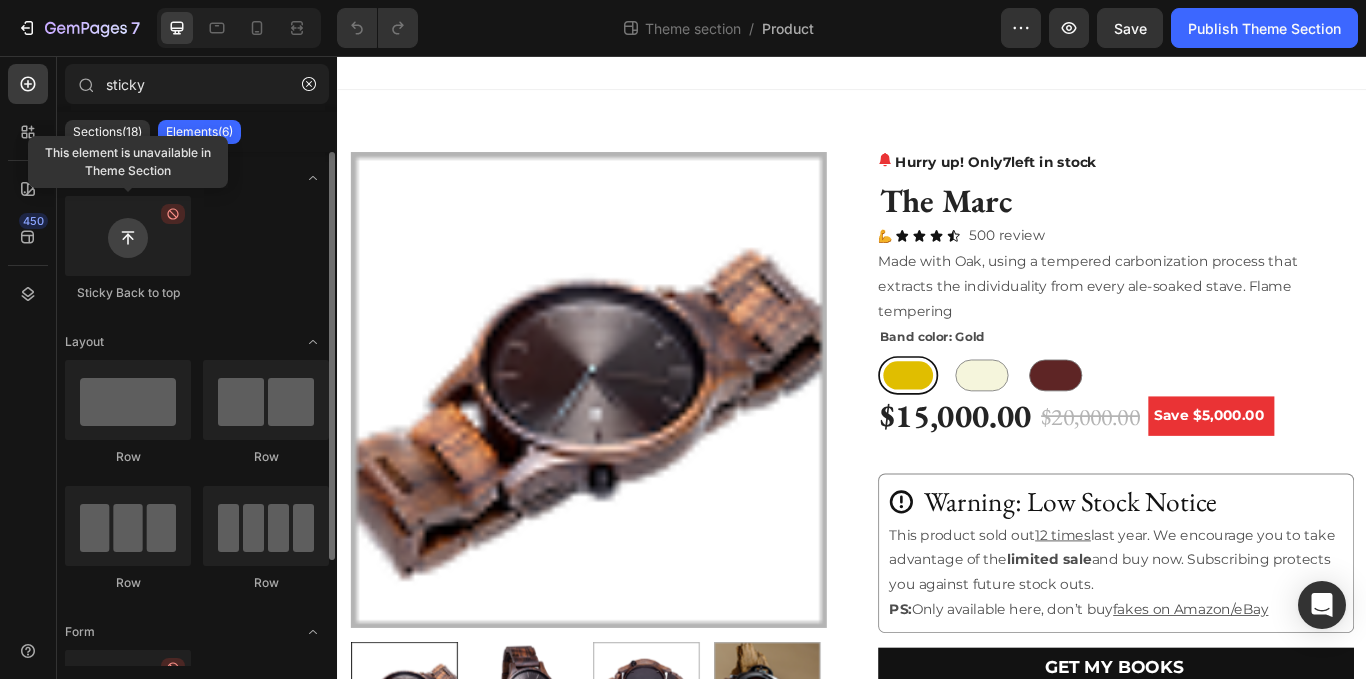 click at bounding box center (128, 236) 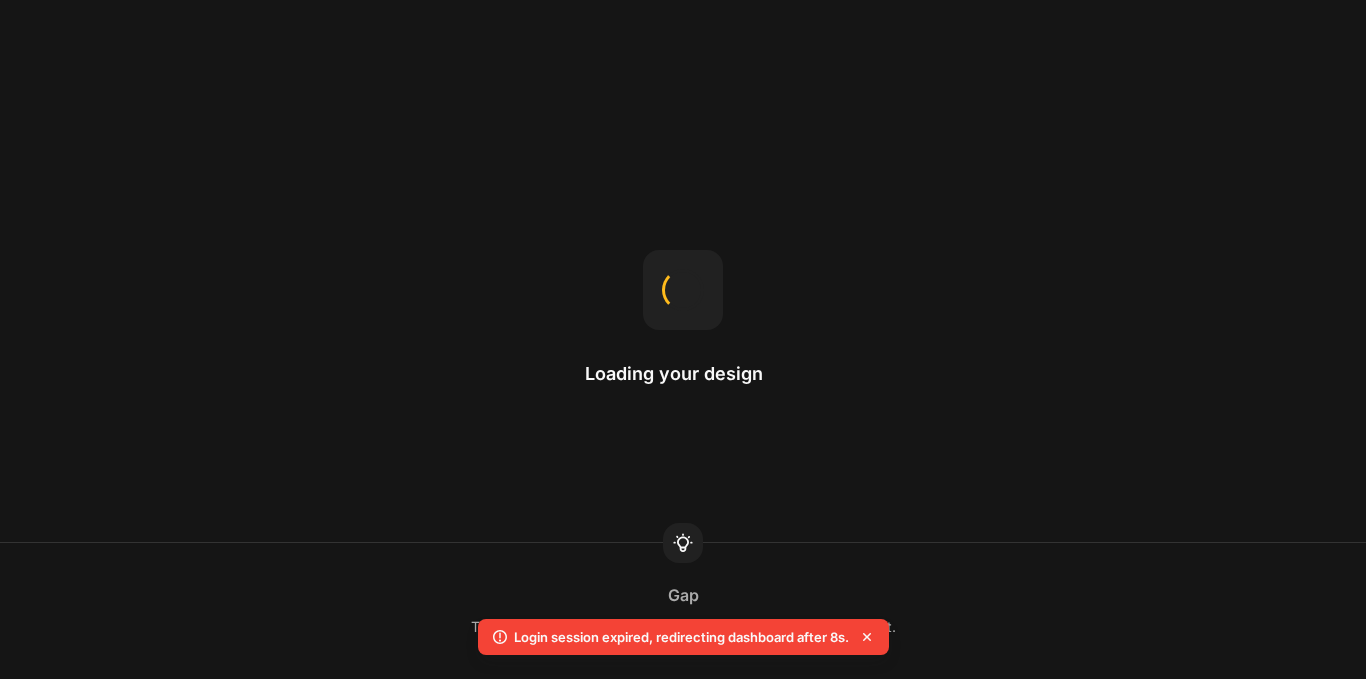 scroll, scrollTop: 0, scrollLeft: 0, axis: both 